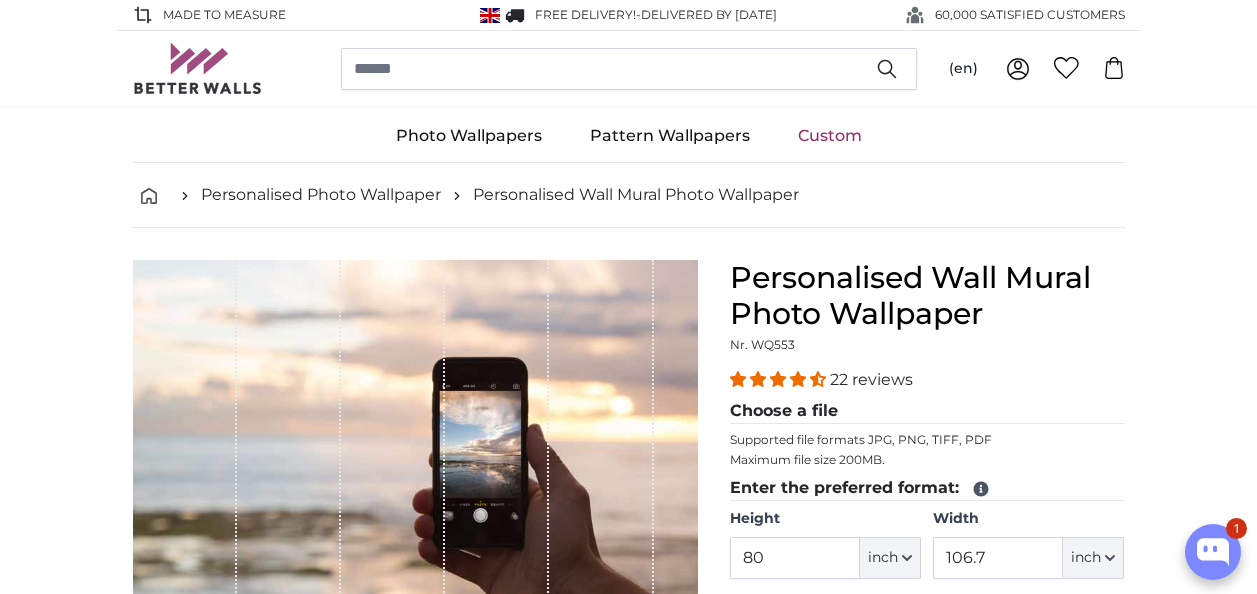 scroll, scrollTop: 0, scrollLeft: 0, axis: both 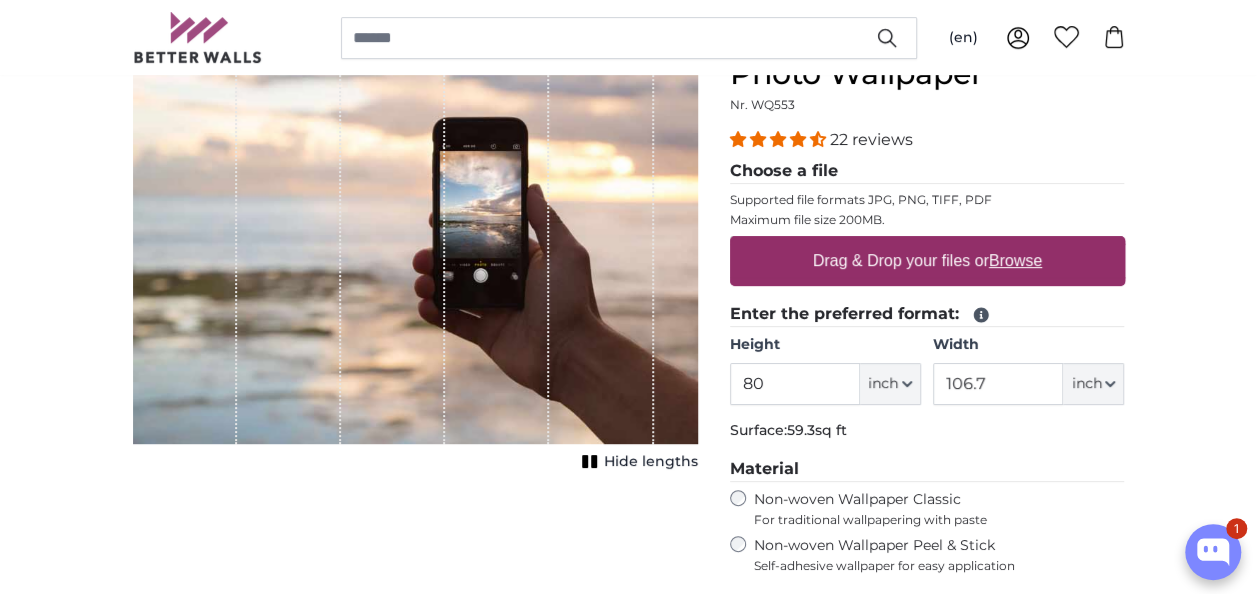 type on "8" 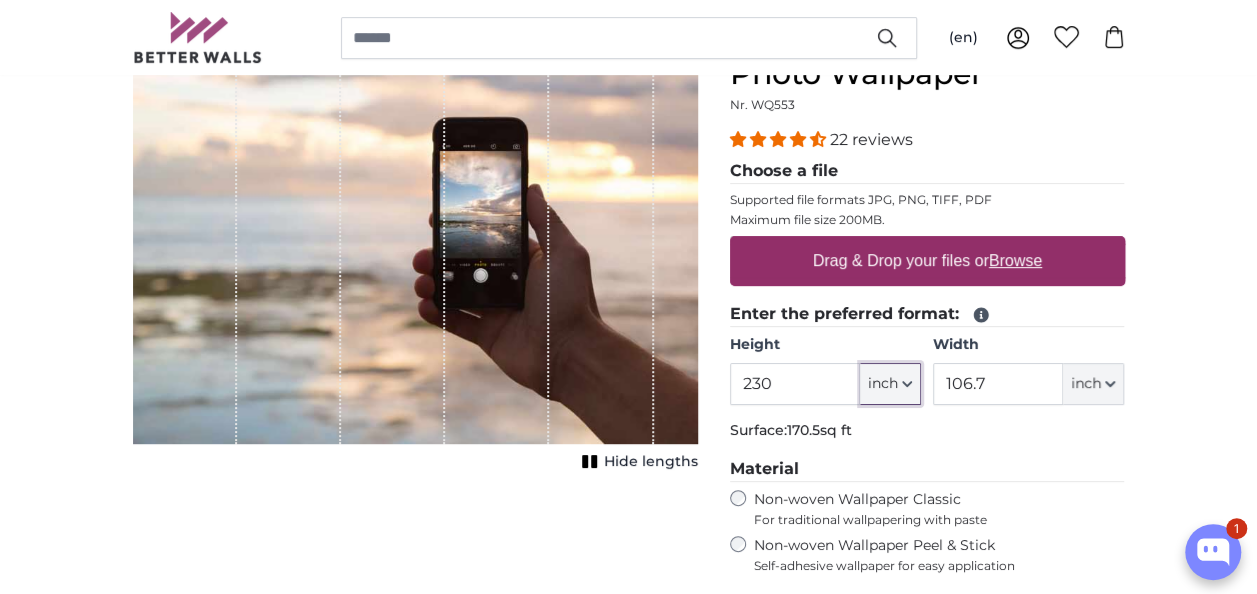 click on "inch" 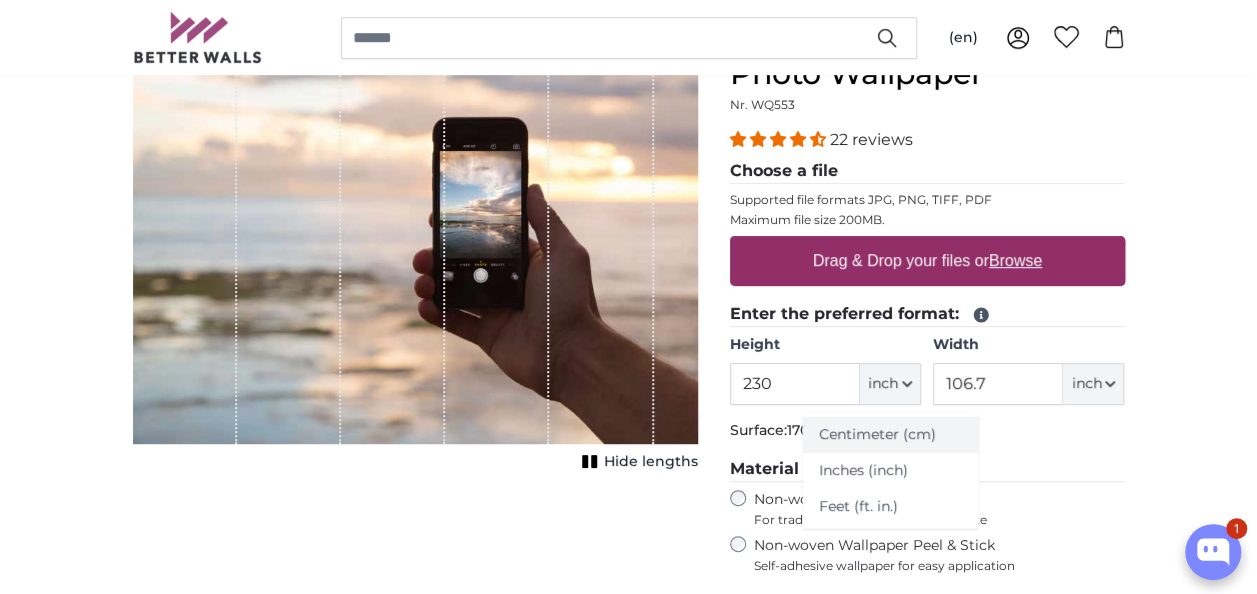 click on "Centimeter (cm)" 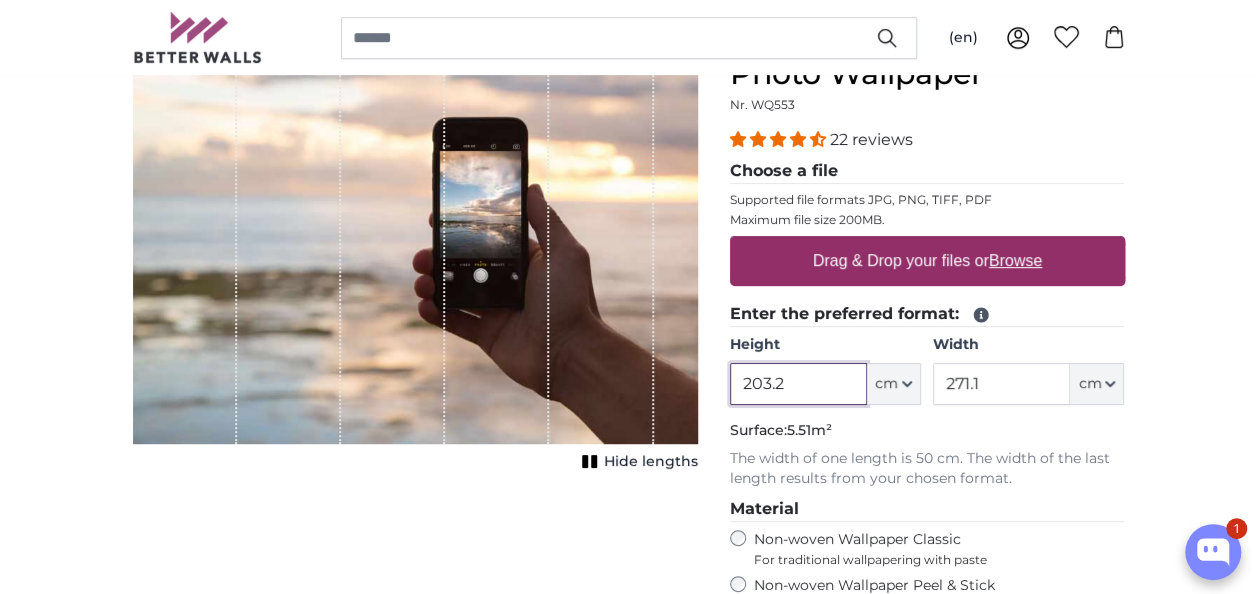 click on "203.2" at bounding box center [798, 384] 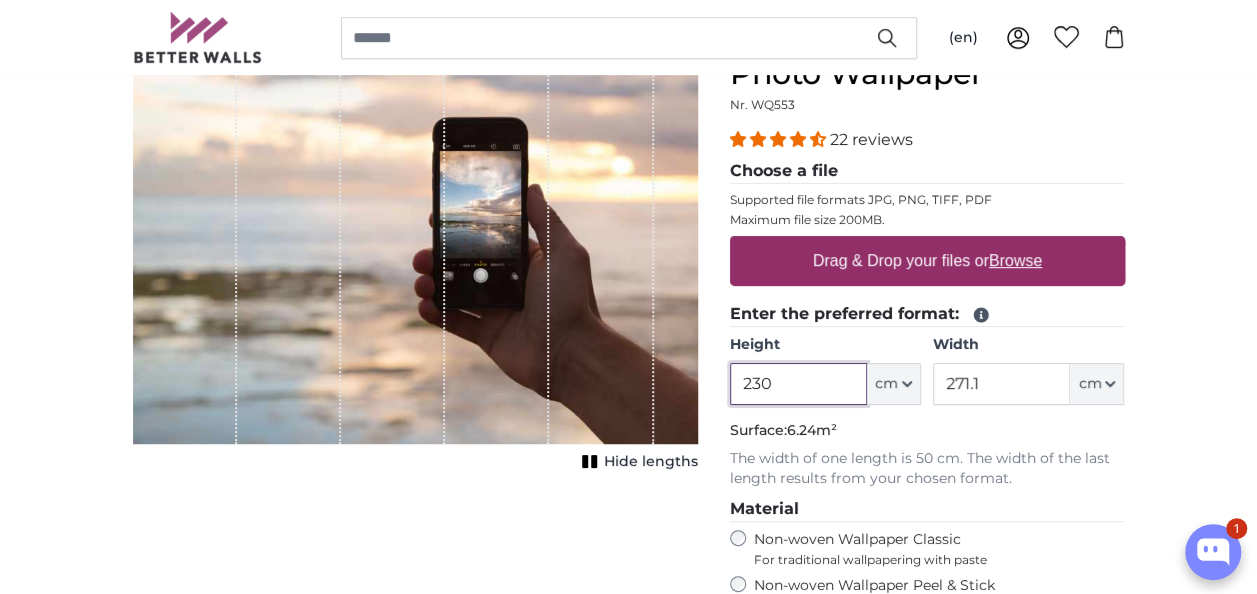 type on "230" 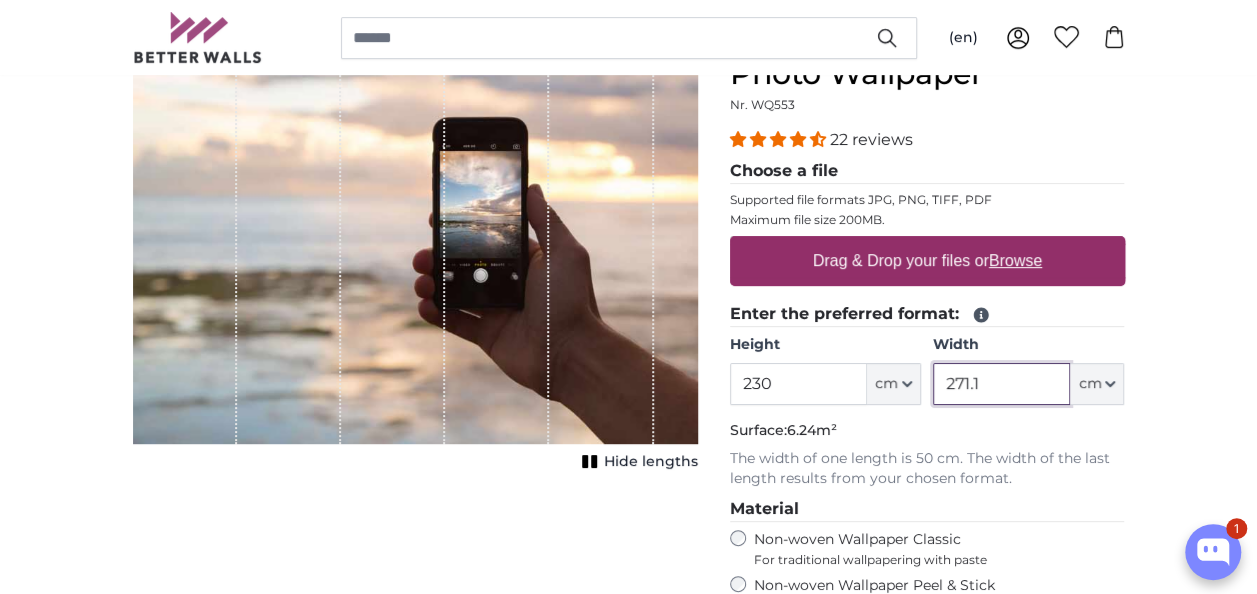 click on "271.1" at bounding box center [1001, 384] 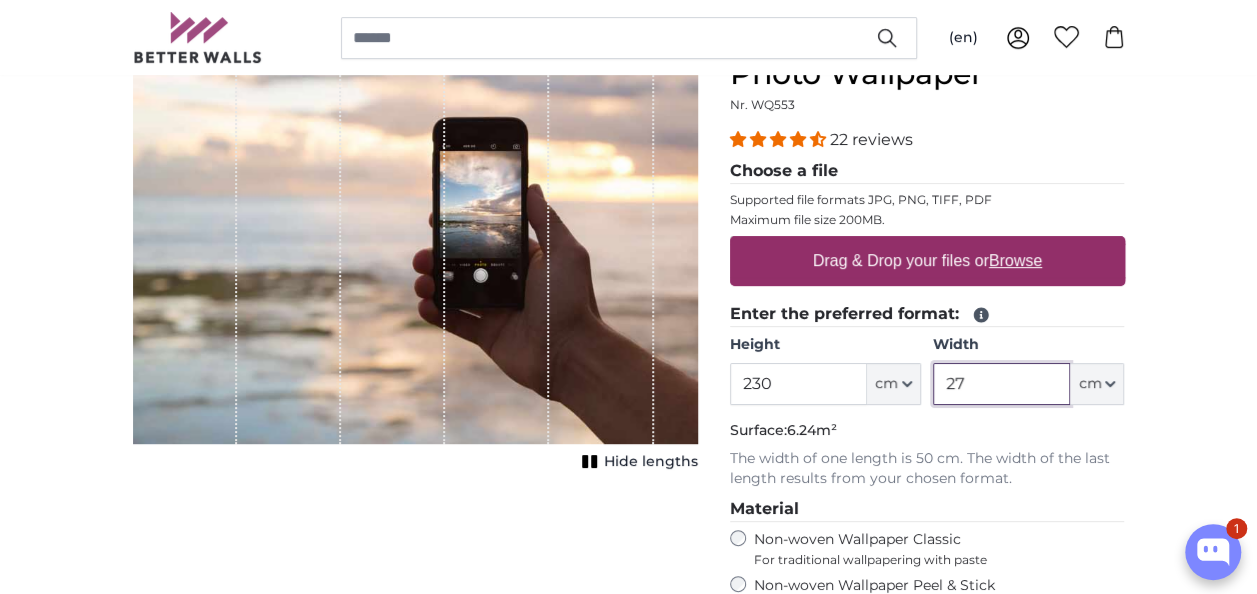 type on "2" 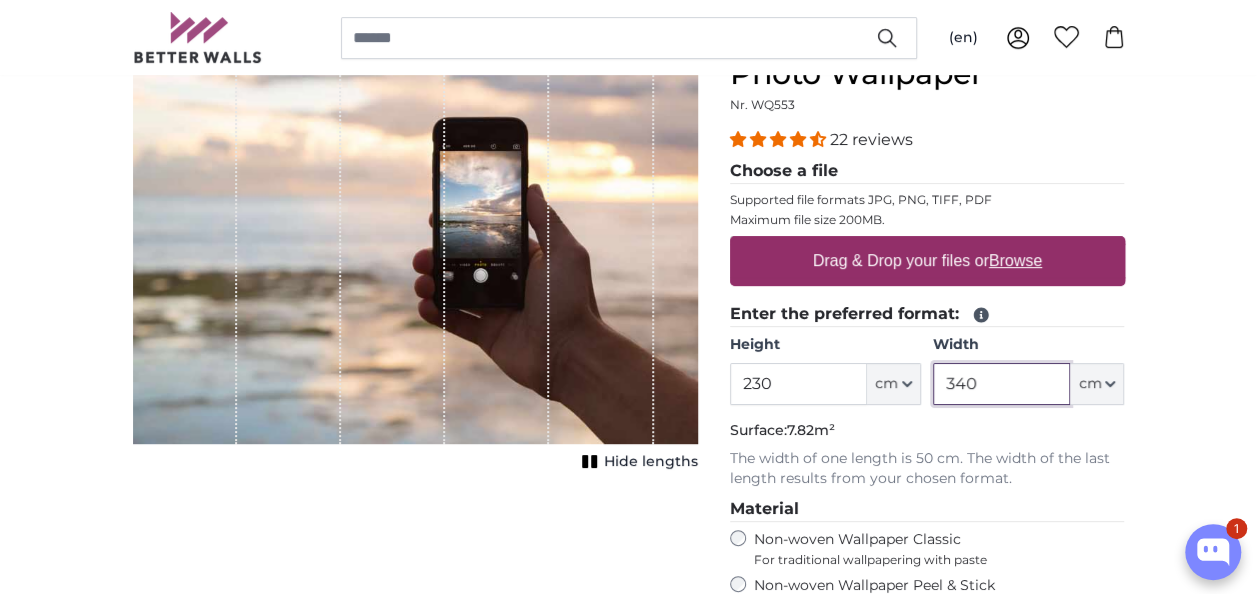 type on "340" 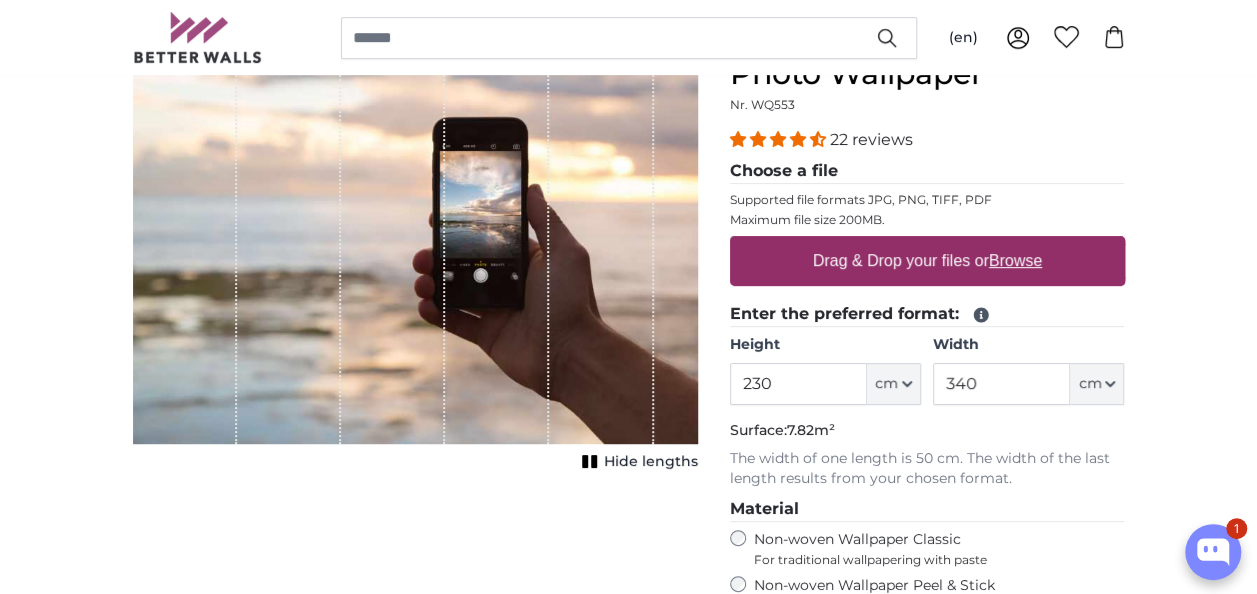 click on "Personalised Photo Wallpaper
Personalised Wall Mural Photo Wallpaper
Personalised Wall Mural Photo Wallpaper
Cancel
Crop image" at bounding box center [628, 2627] 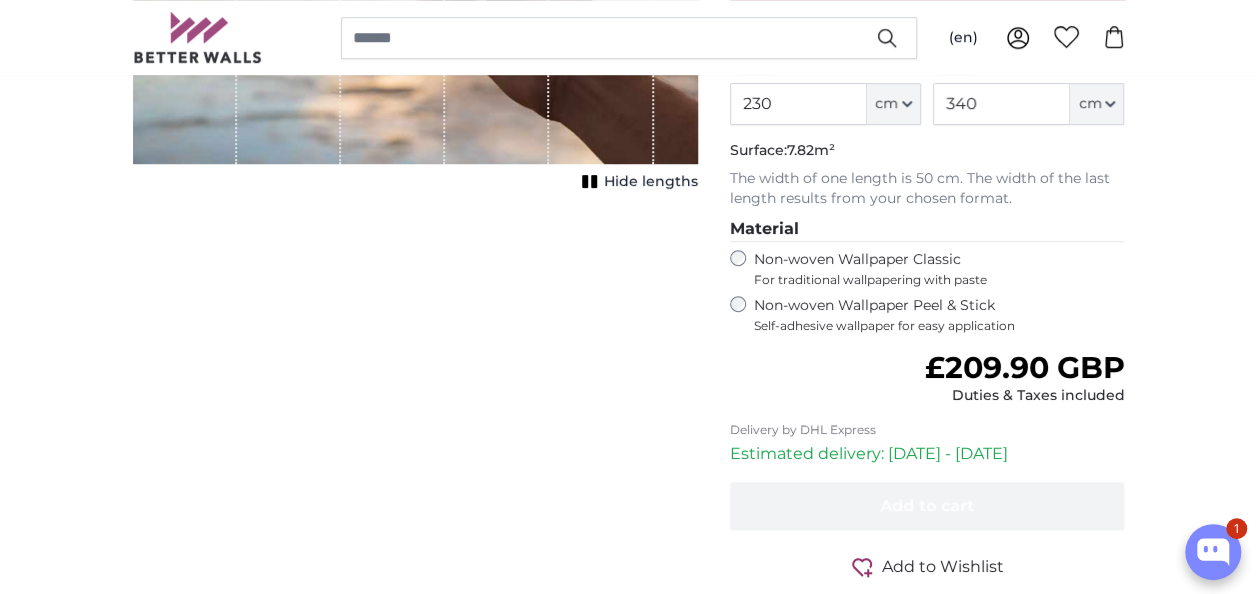 scroll, scrollTop: 0, scrollLeft: 0, axis: both 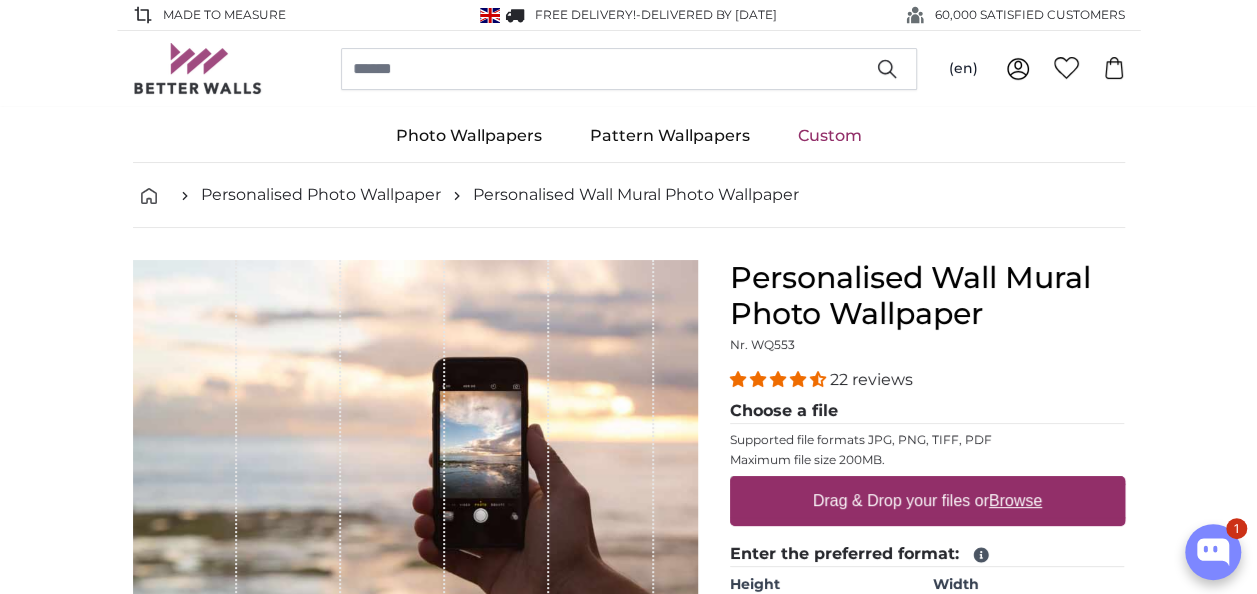 click on "Custom" at bounding box center [830, 136] 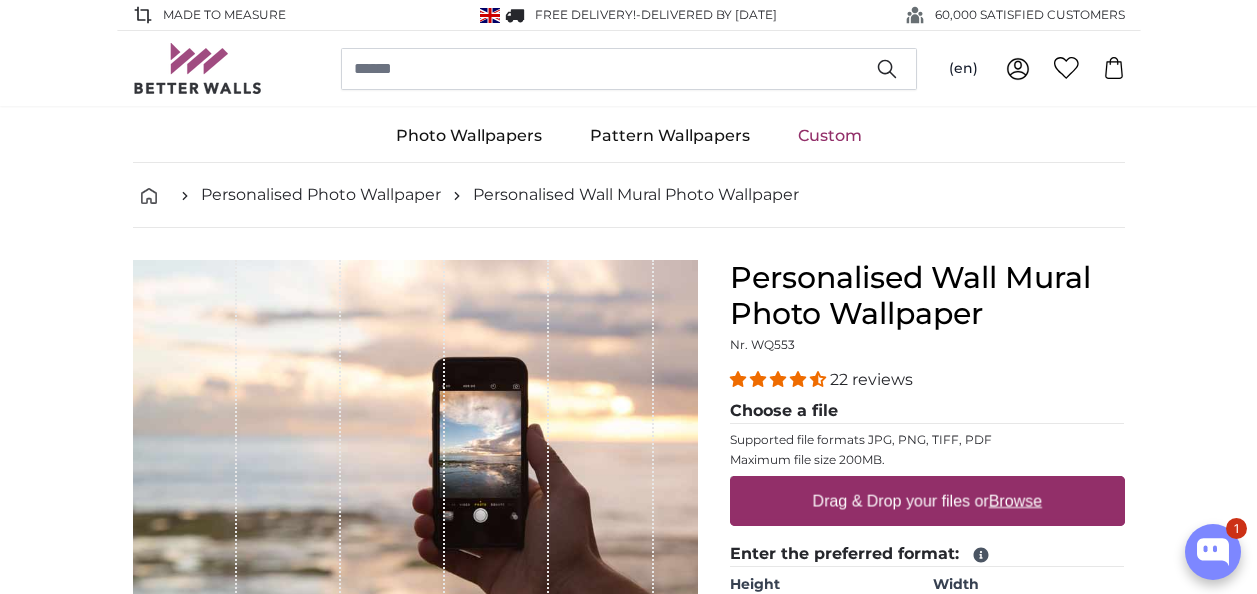 scroll, scrollTop: 0, scrollLeft: 0, axis: both 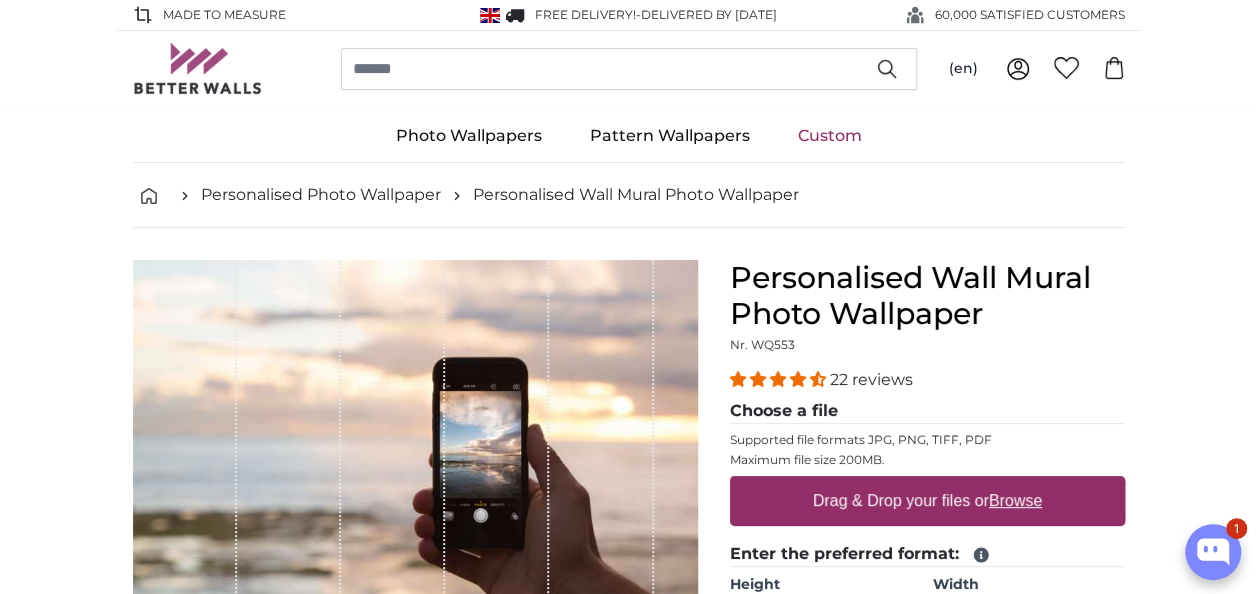 click on "Custom" at bounding box center (830, 136) 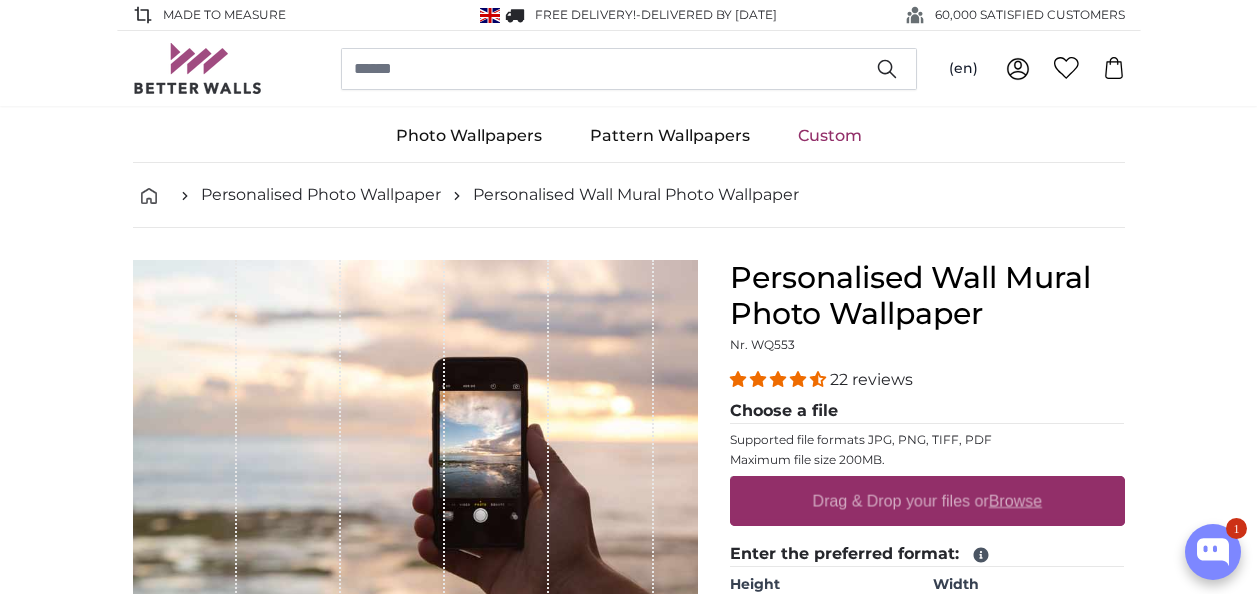 scroll, scrollTop: 0, scrollLeft: 0, axis: both 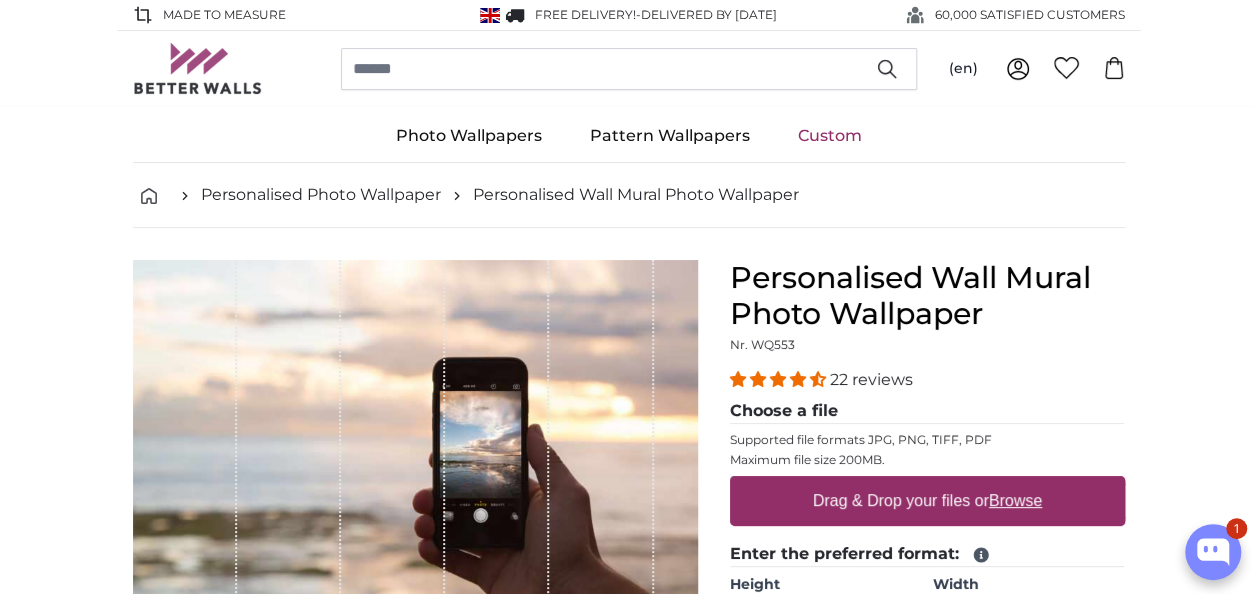 click on "Browse" at bounding box center (1015, 500) 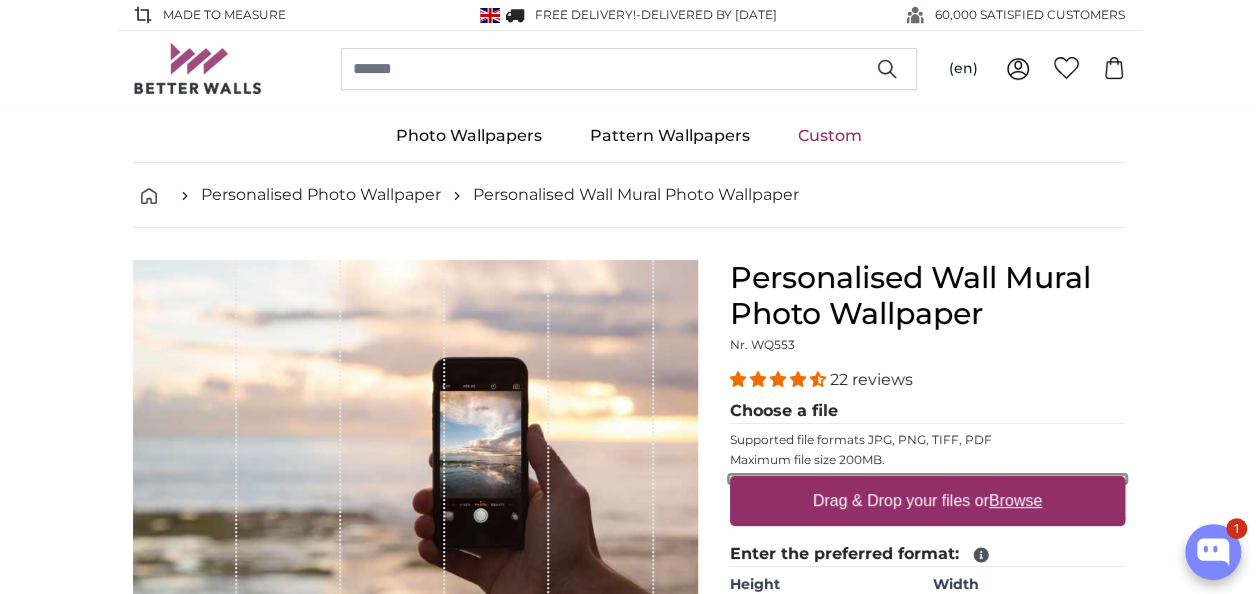 click on "Drag & Drop your files or  Browse" at bounding box center (927, 479) 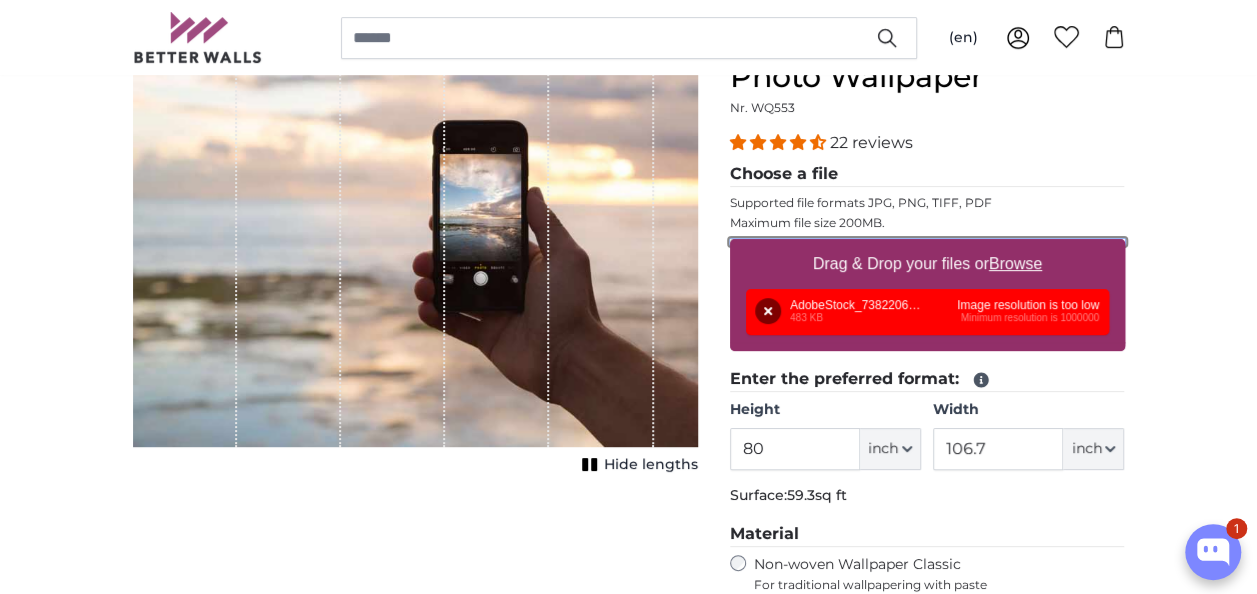 scroll, scrollTop: 280, scrollLeft: 0, axis: vertical 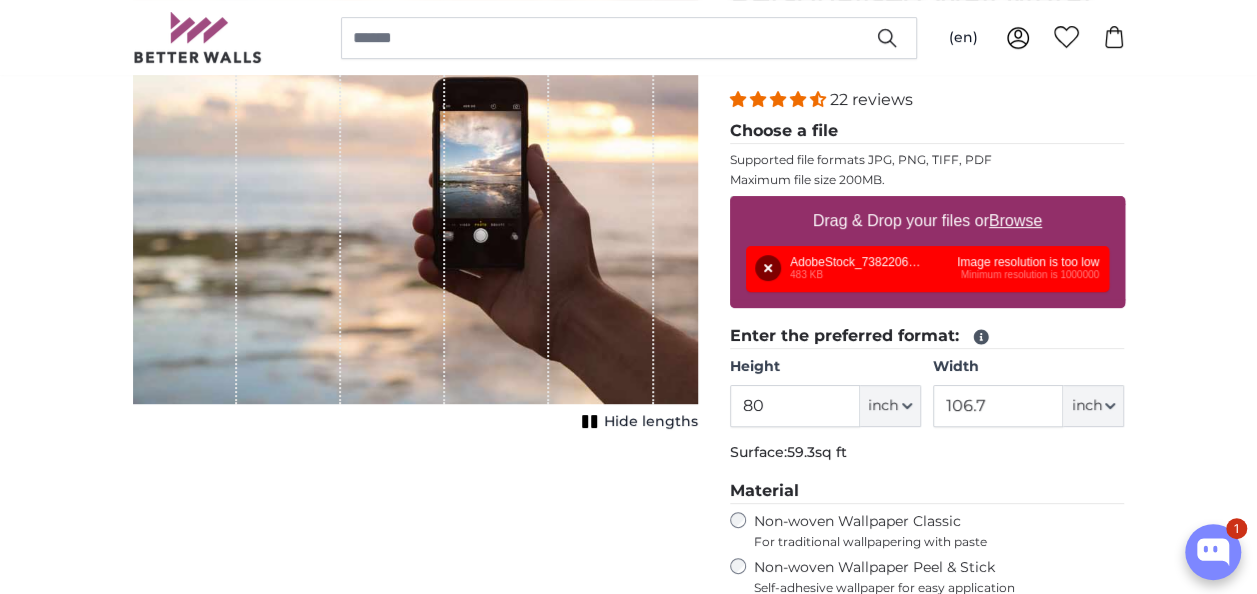 click on "Browse" at bounding box center (1015, 220) 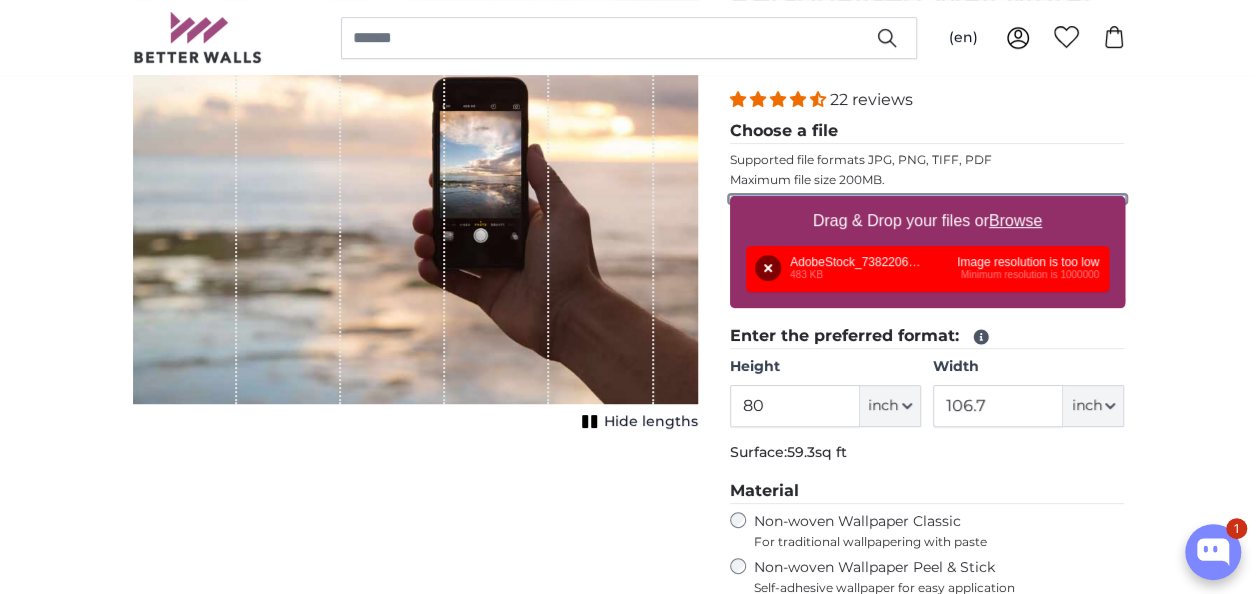 type on "**********" 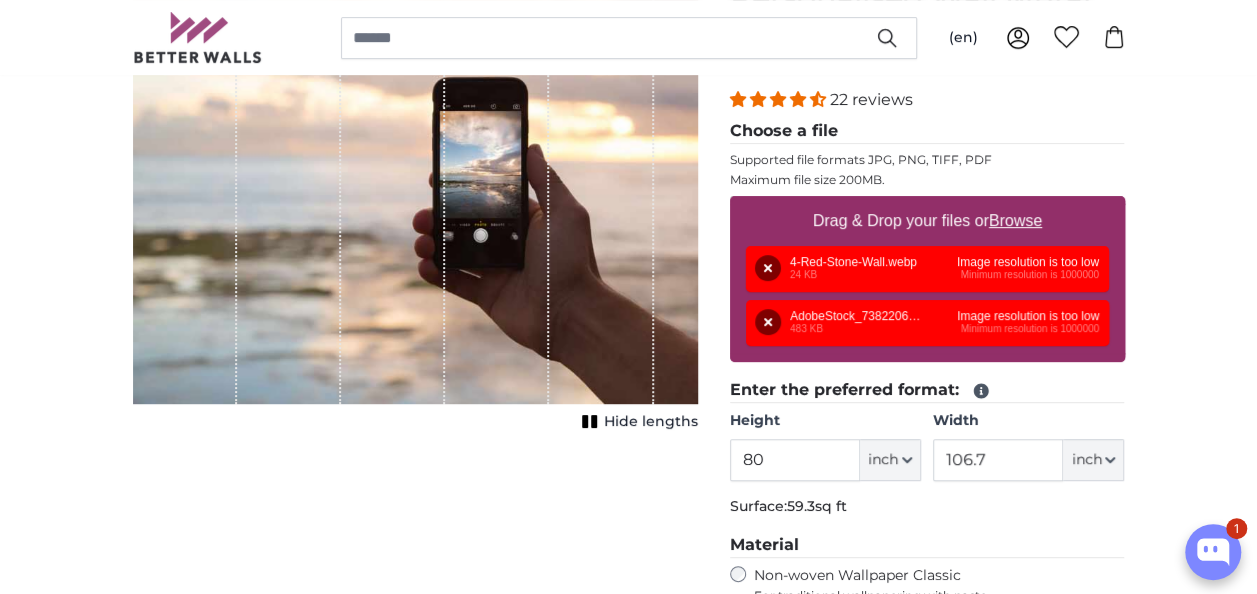 click on "Browse" at bounding box center [1015, 220] 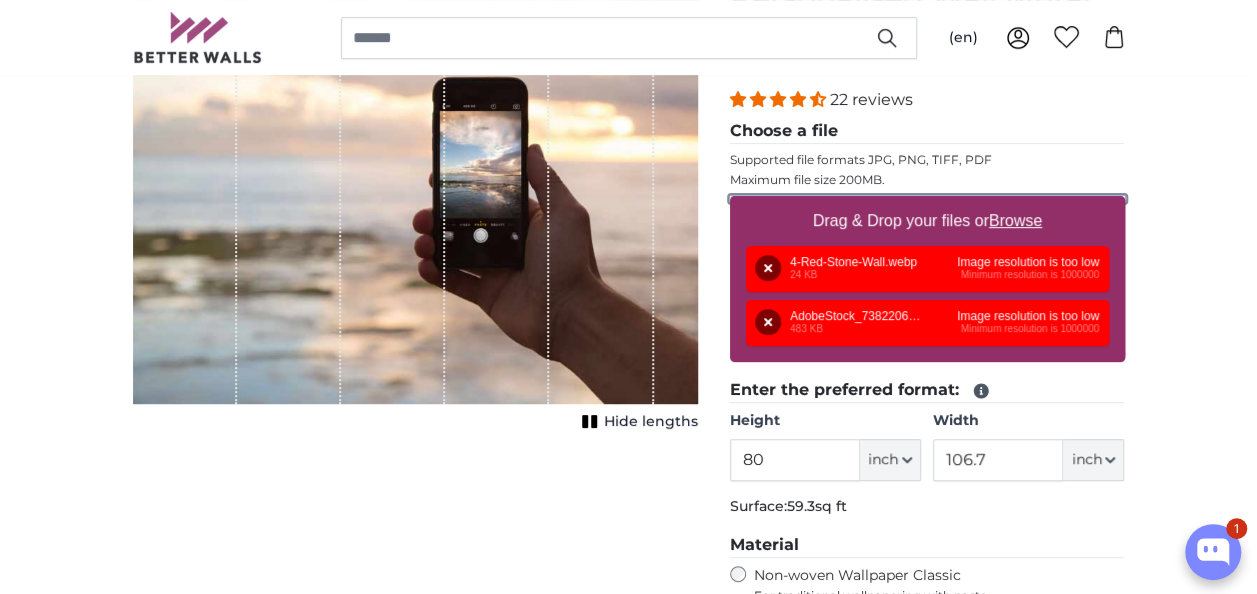 type on "**********" 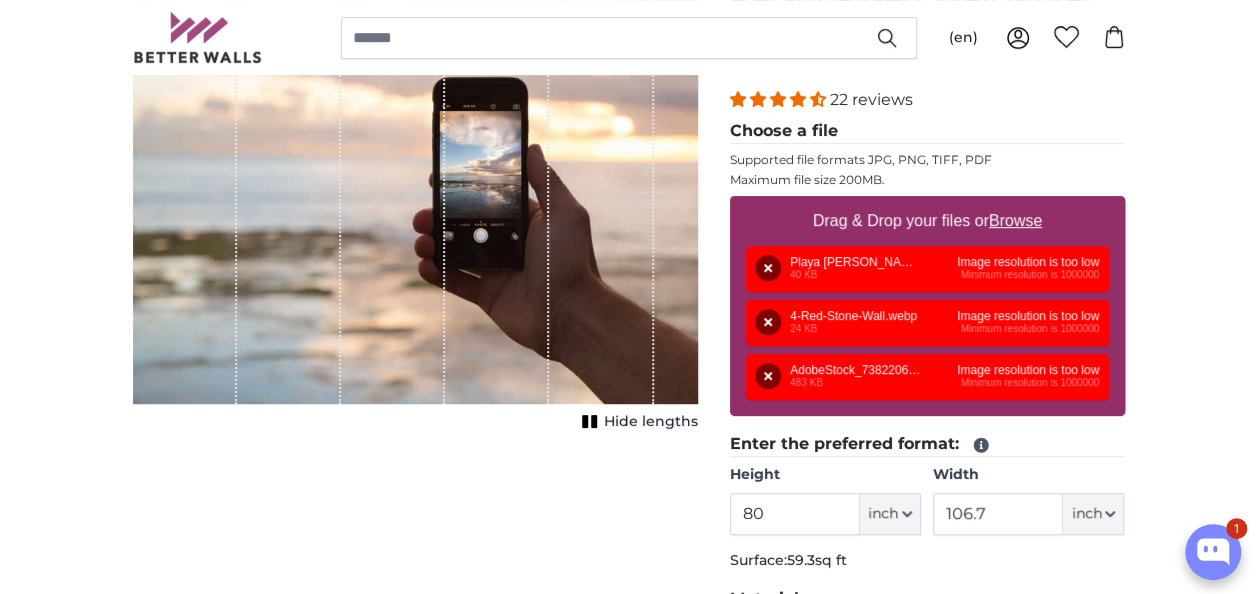 click on "Browse" at bounding box center [1015, 220] 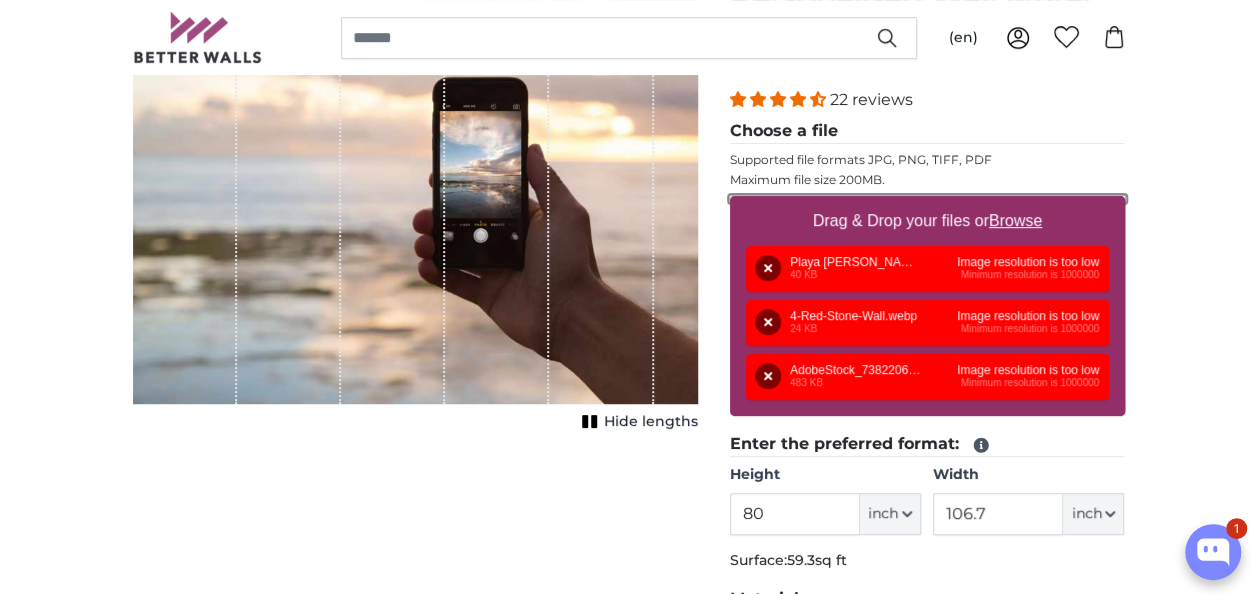 click on "Drag & Drop your files or  Browse" at bounding box center [927, 199] 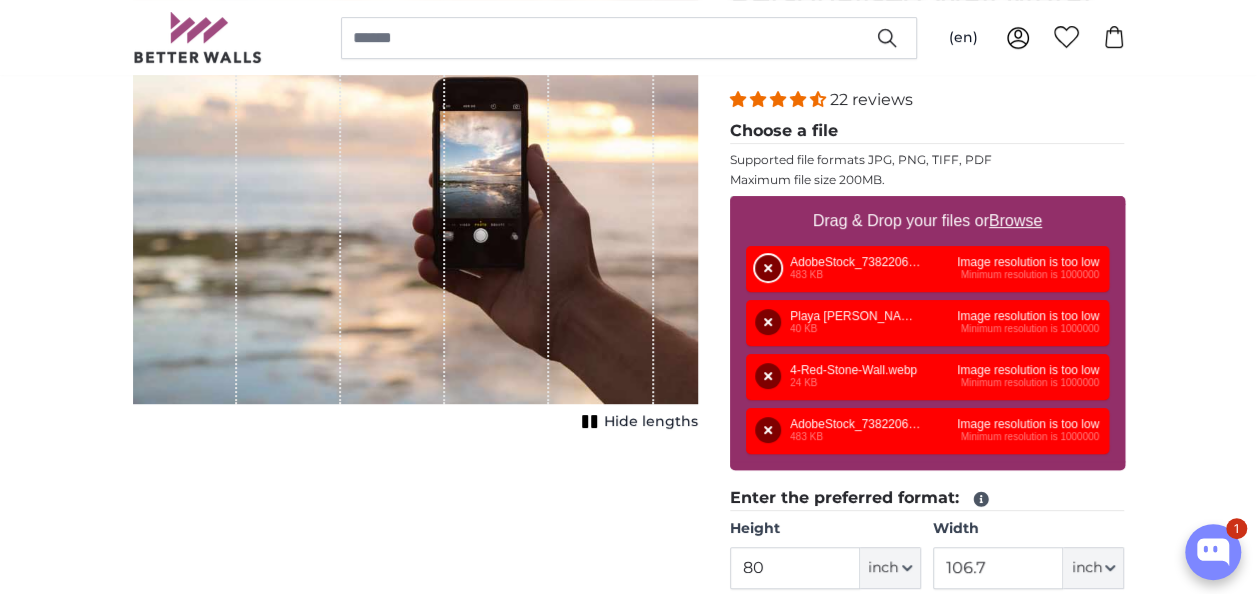 click on "Remove" at bounding box center [768, 268] 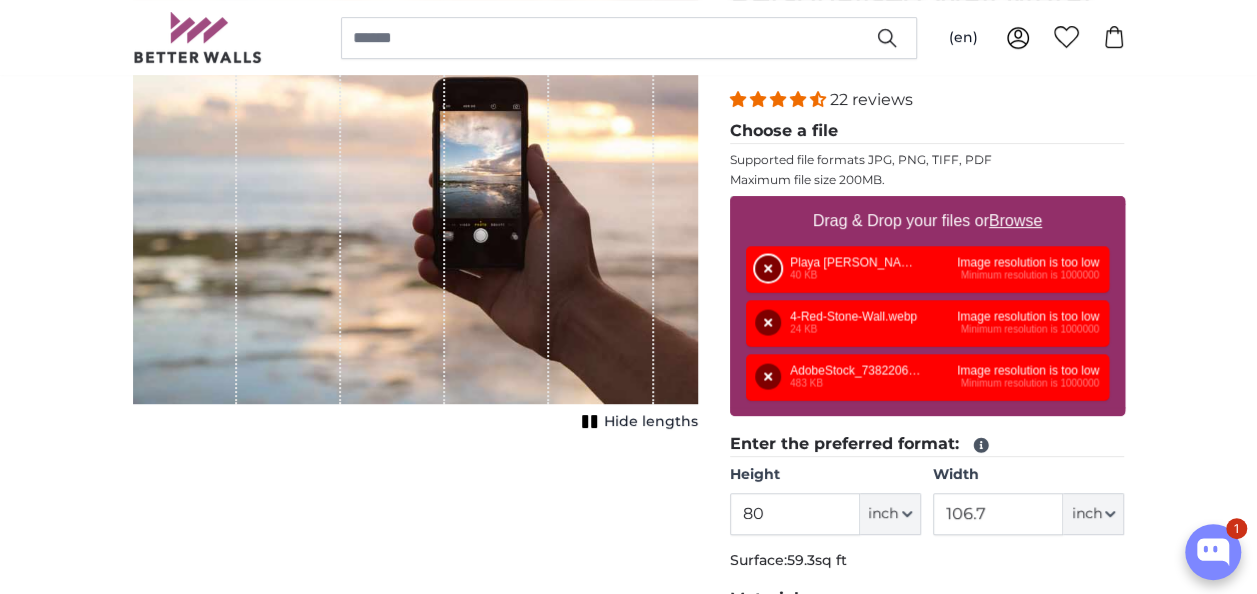 click on "Remove" at bounding box center [768, 269] 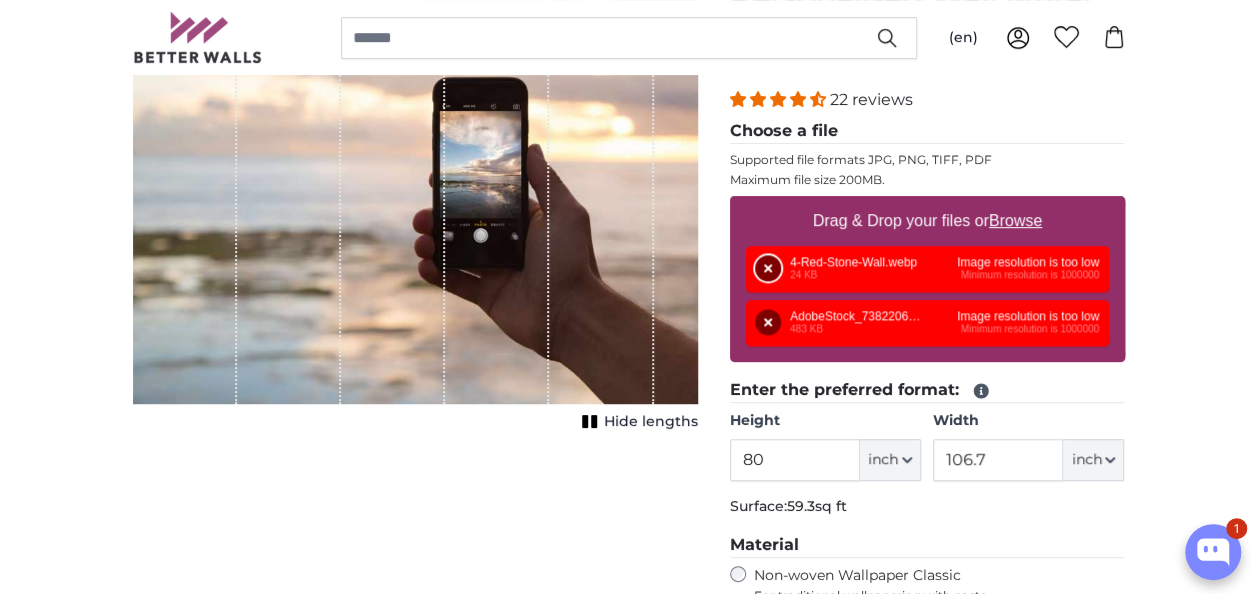 click on "Remove" at bounding box center (768, 269) 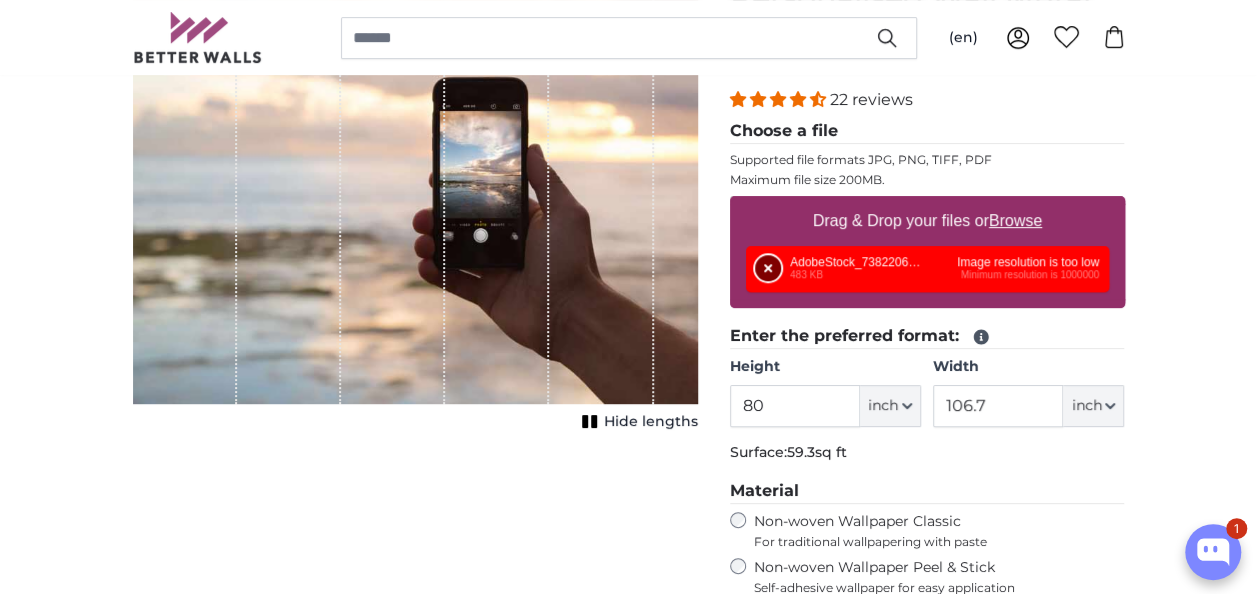 click on "Remove" at bounding box center (768, 269) 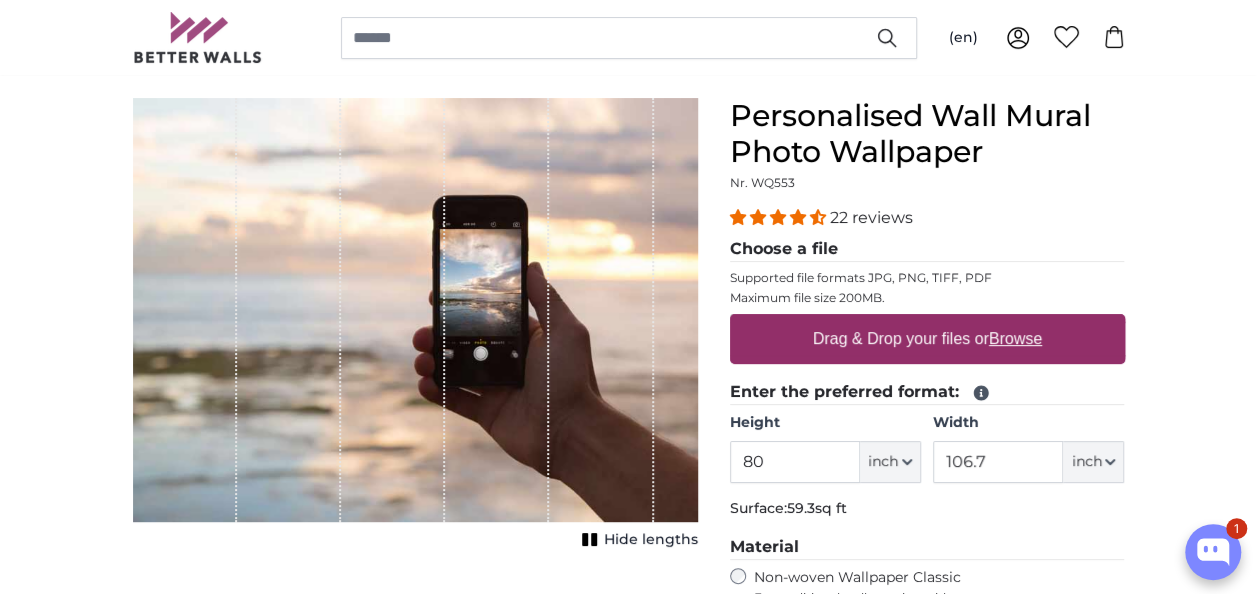 scroll, scrollTop: 160, scrollLeft: 0, axis: vertical 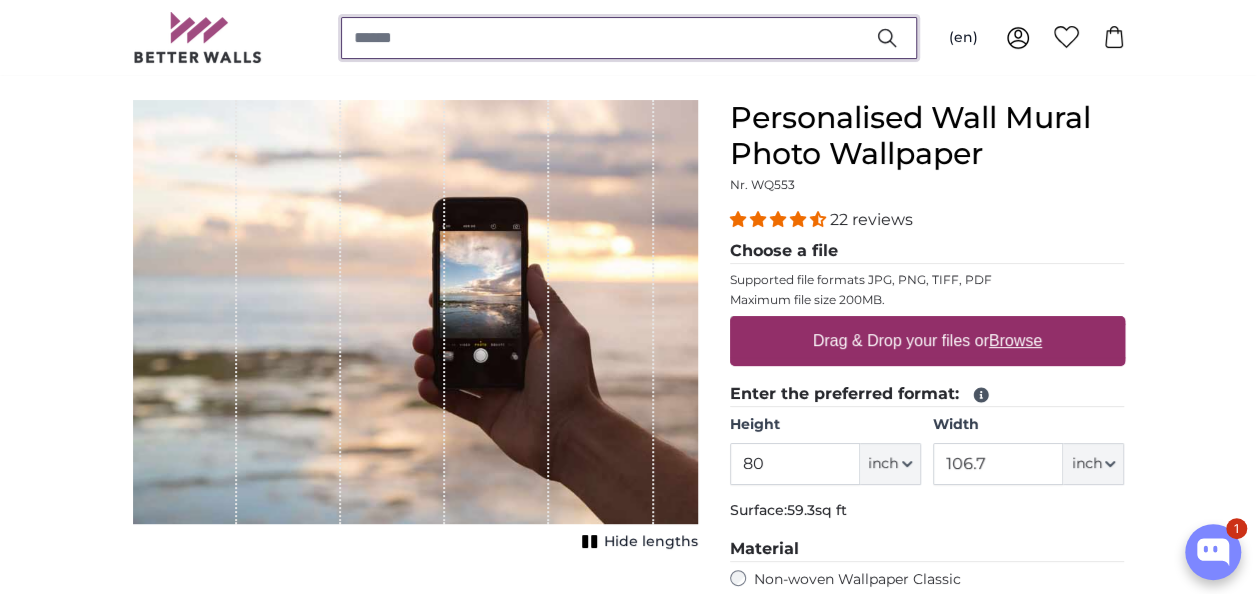 click at bounding box center (629, 38) 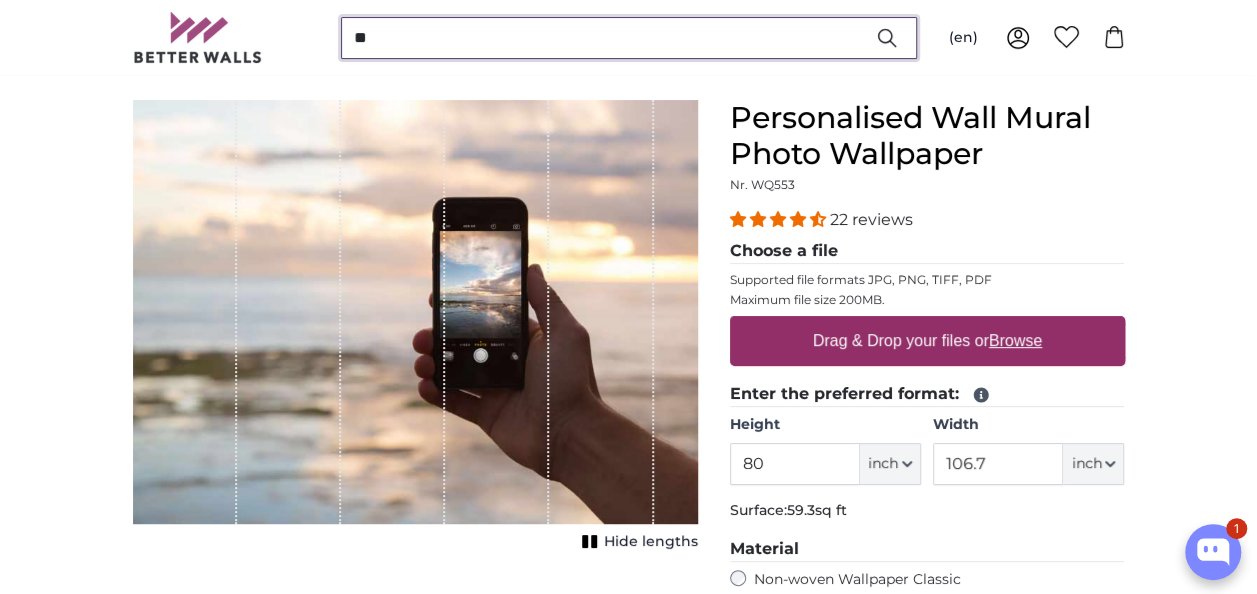scroll, scrollTop: 0, scrollLeft: 0, axis: both 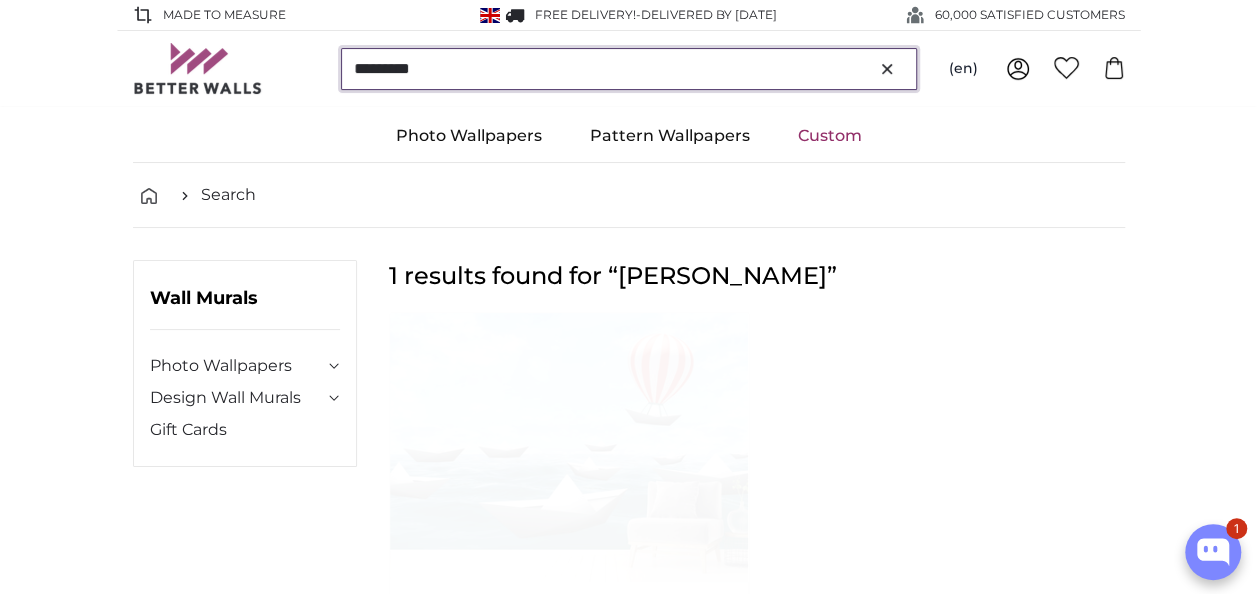 type on "*********" 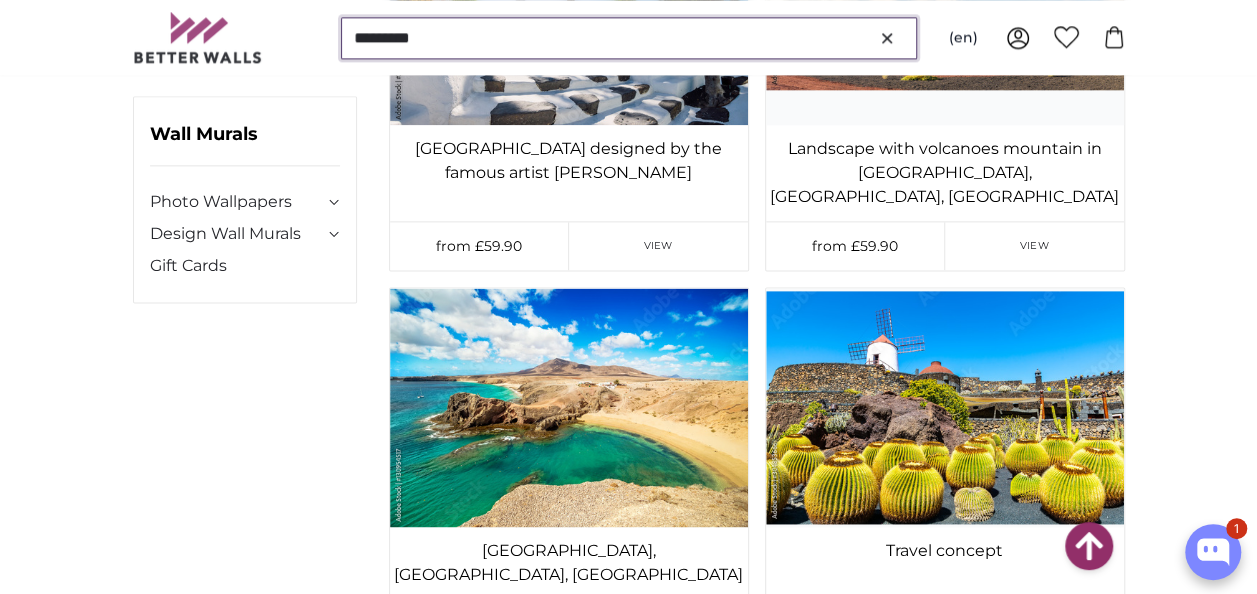 scroll, scrollTop: 1194, scrollLeft: 0, axis: vertical 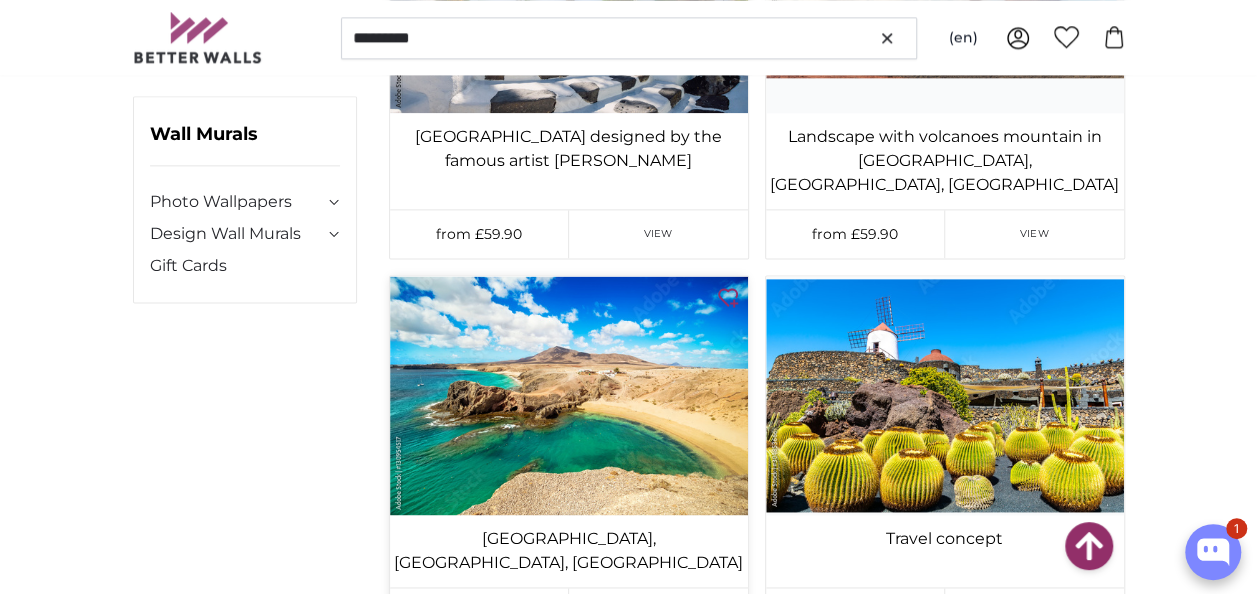 click at bounding box center (569, 395) 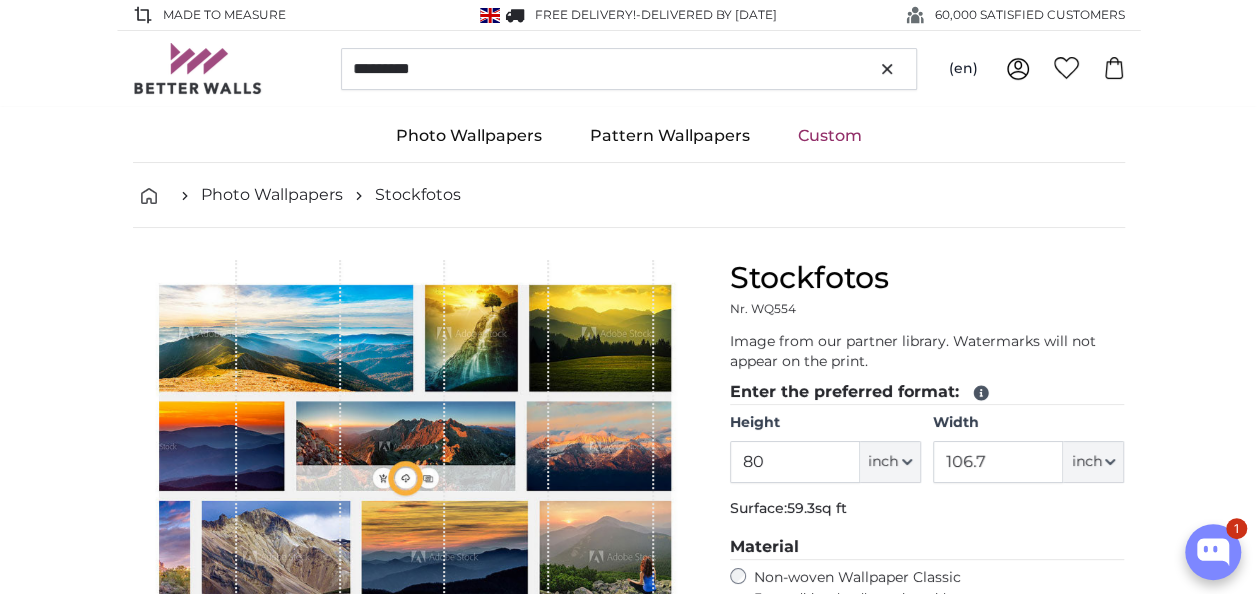 type on "120" 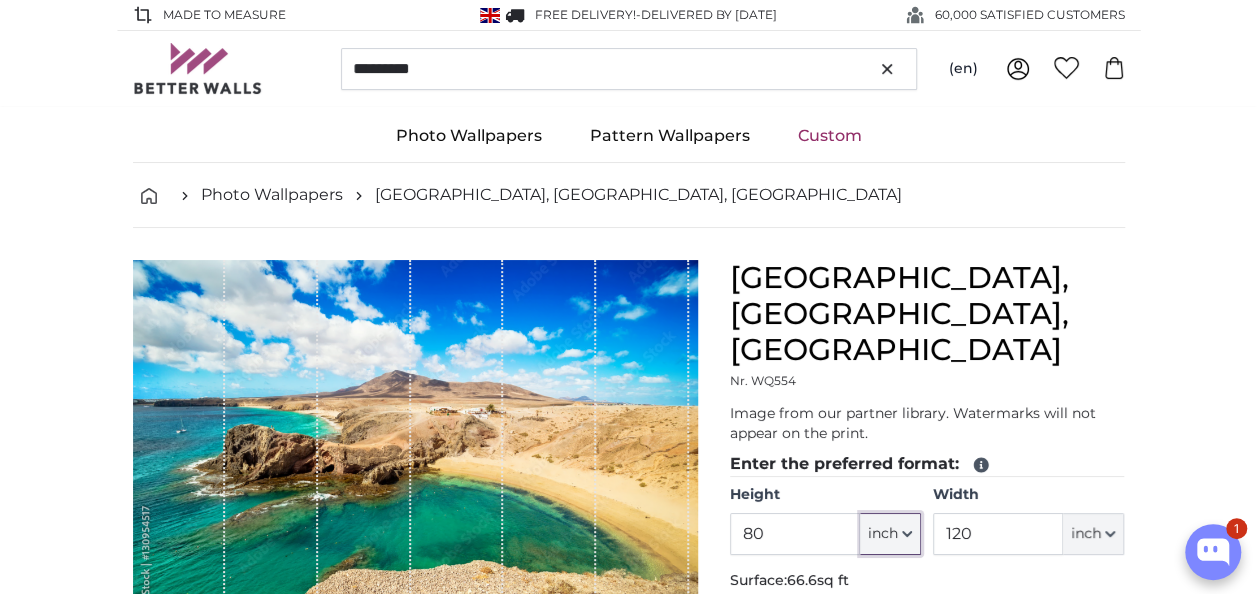 click on "inch" 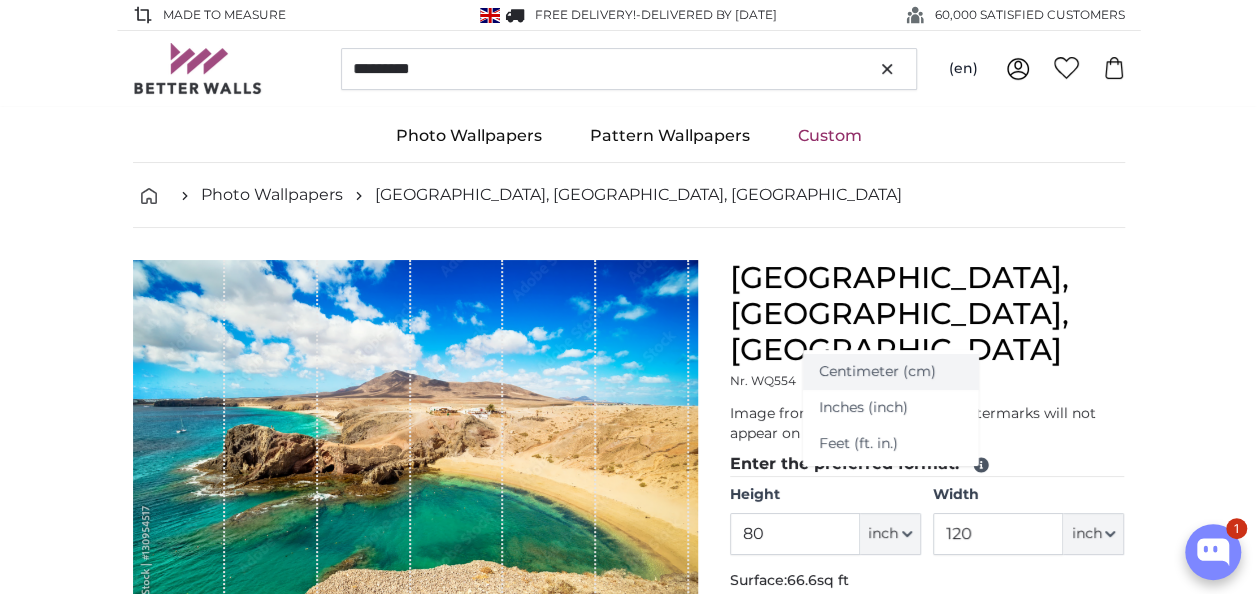 click on "Centimeter (cm)" 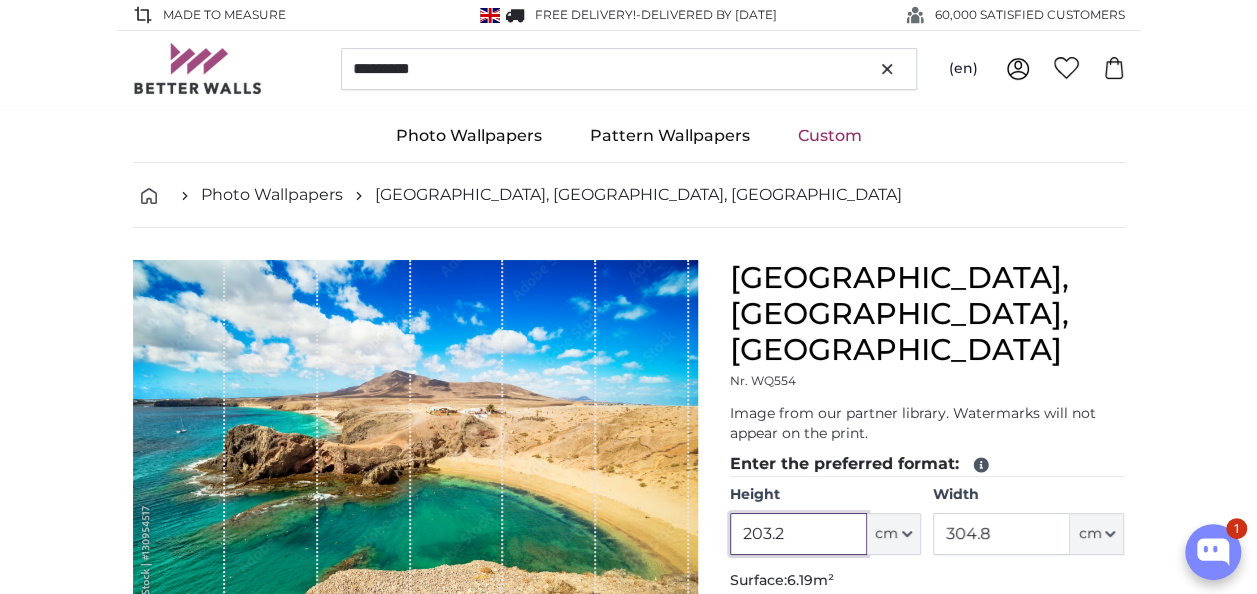 click on "203.2" at bounding box center [798, 534] 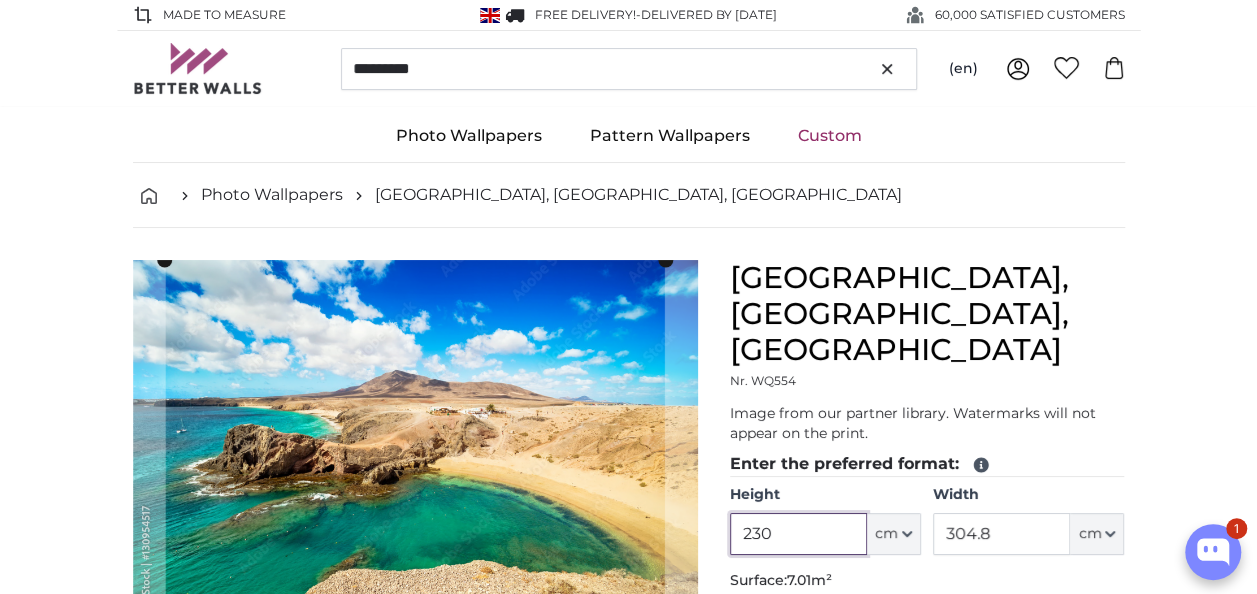 type on "230" 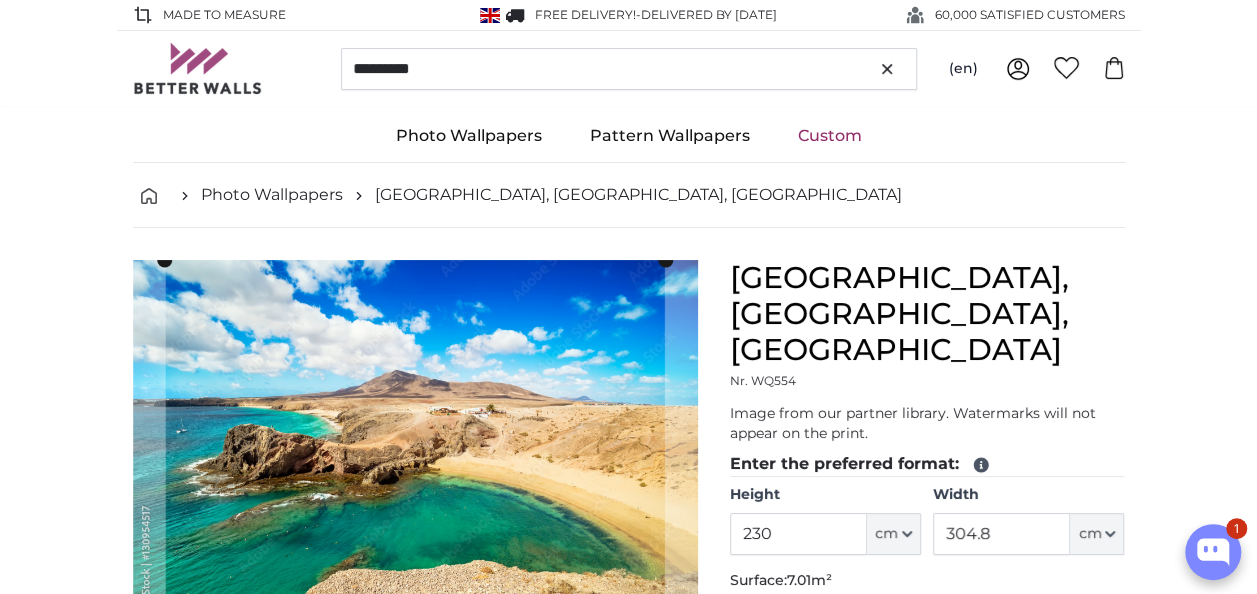 click on "Search
Wall Murals
Photo Wallpapers" at bounding box center [628, 2494] 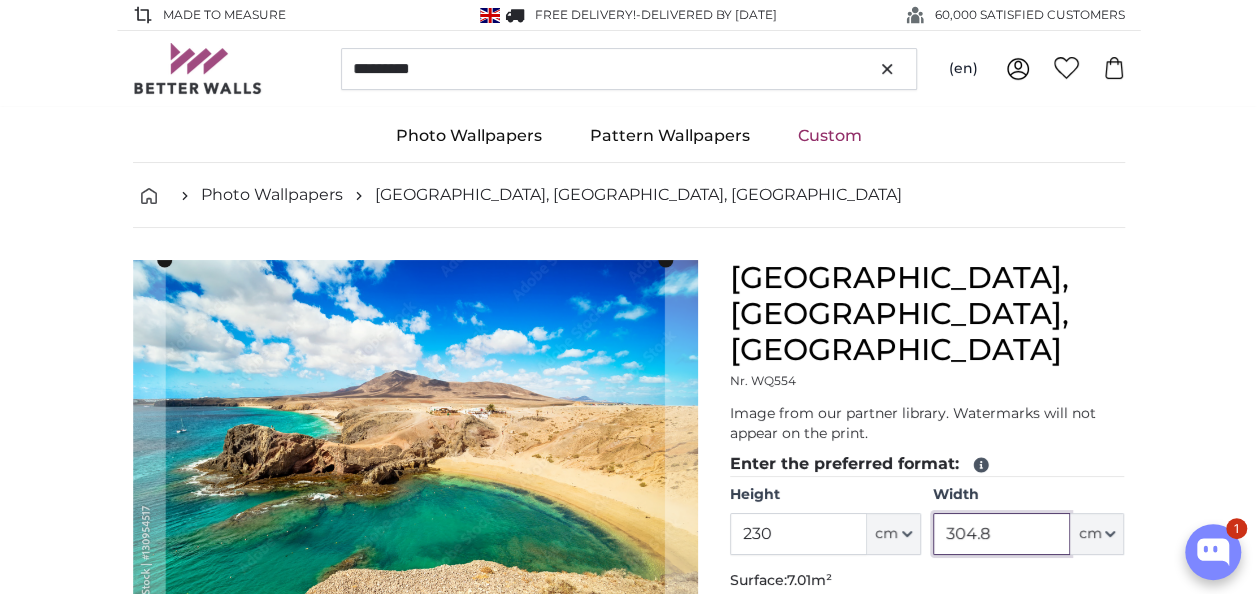 click on "304.8" at bounding box center [1001, 534] 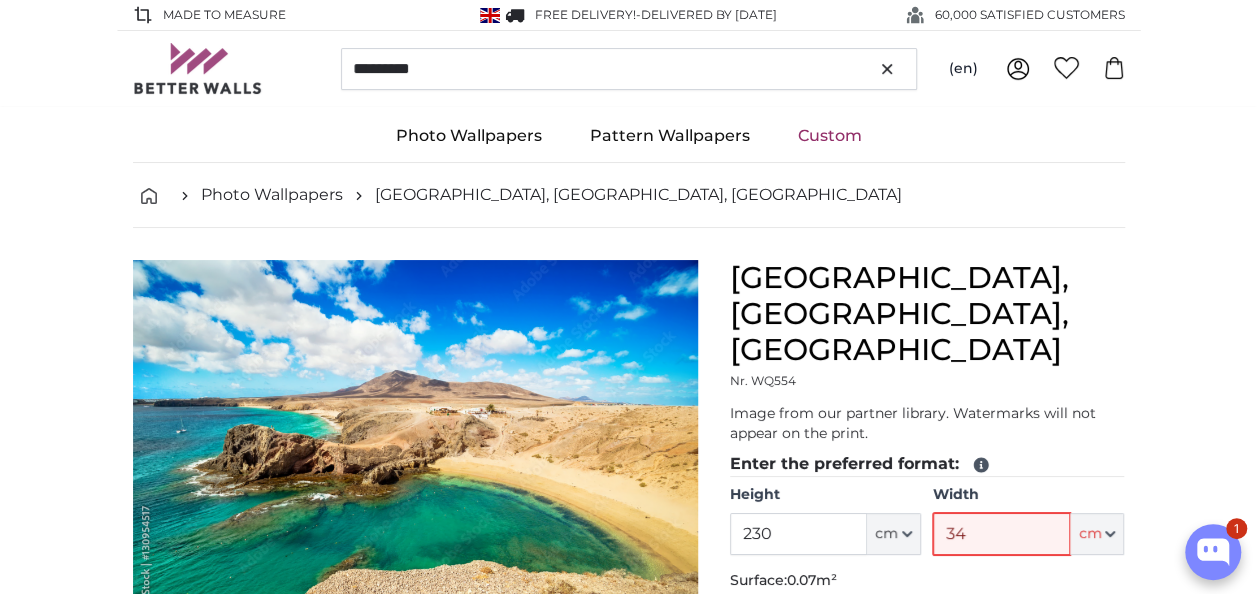 type on "340" 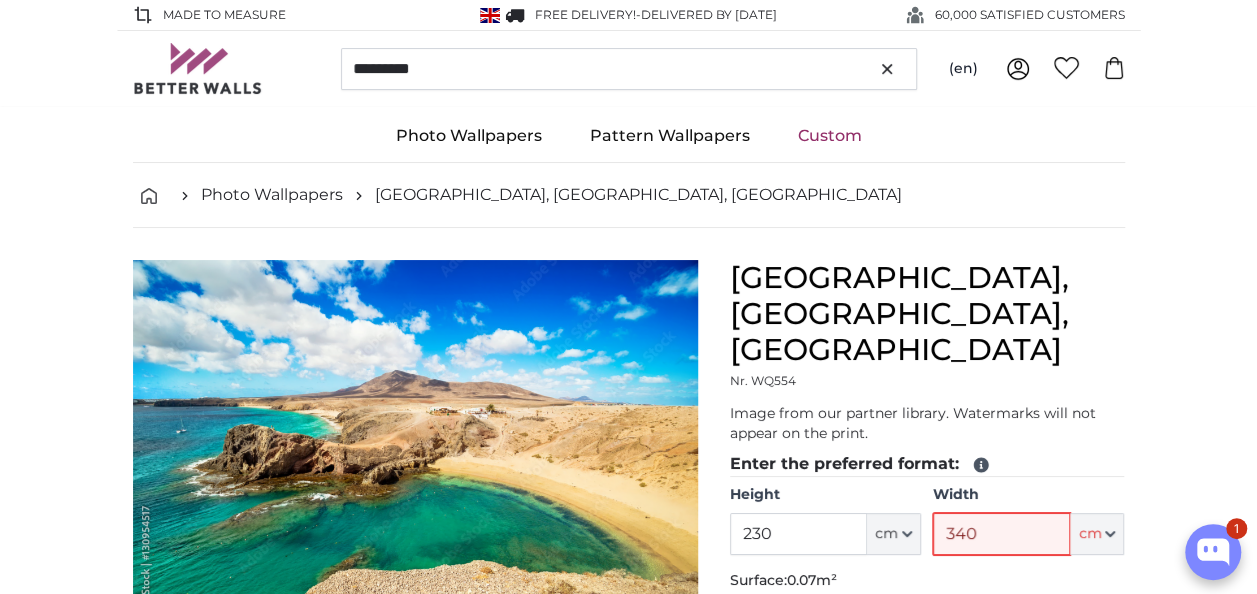 type 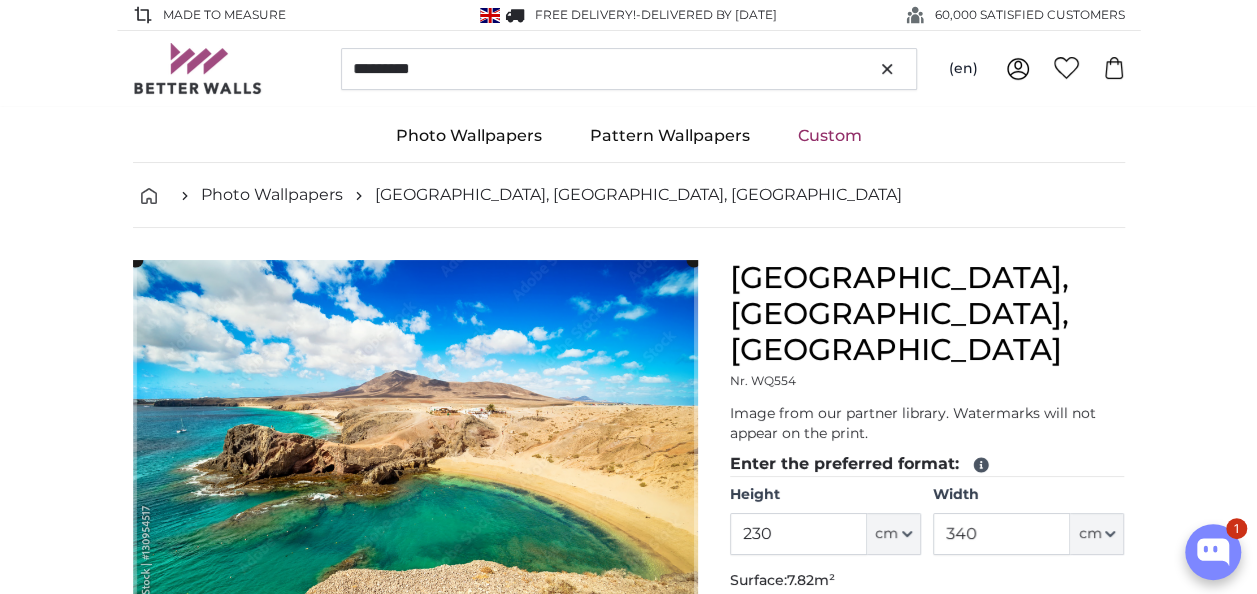 click on "Search
Wall Murals
Photo Wallpapers" at bounding box center (628, 2494) 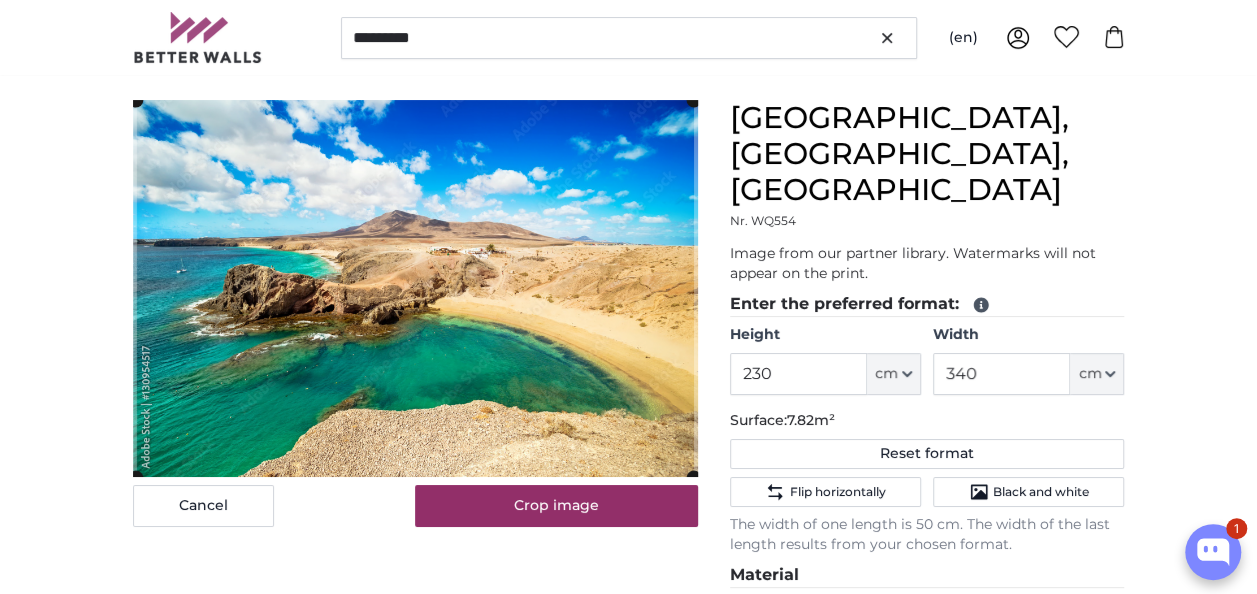 scroll, scrollTop: 200, scrollLeft: 0, axis: vertical 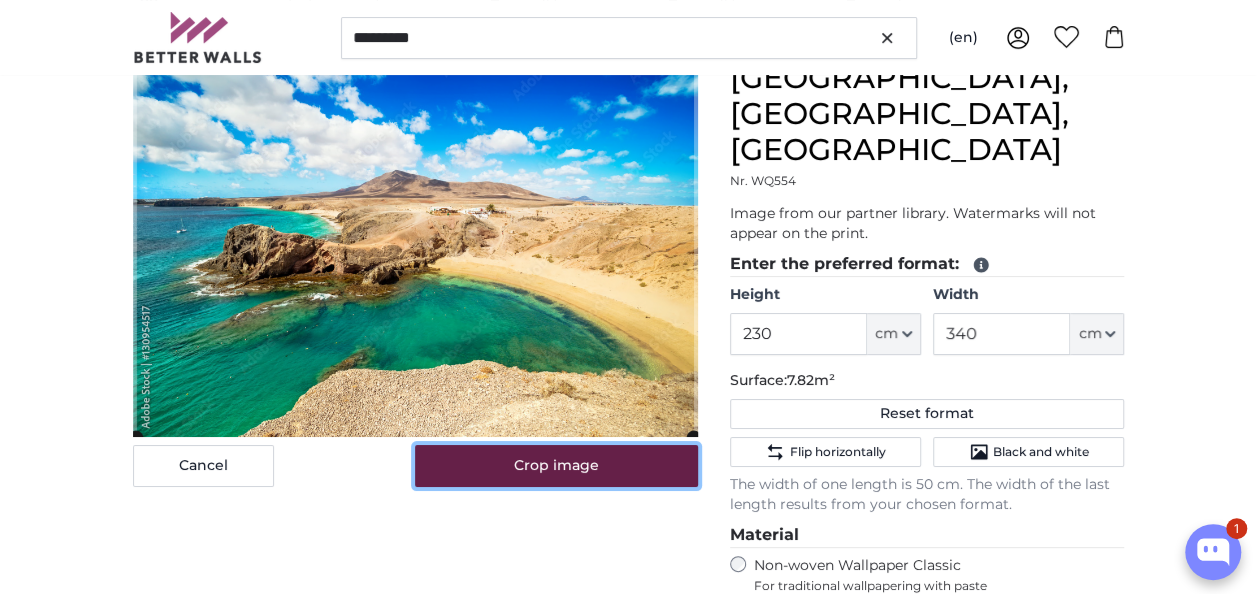 click on "Crop image" at bounding box center (556, 466) 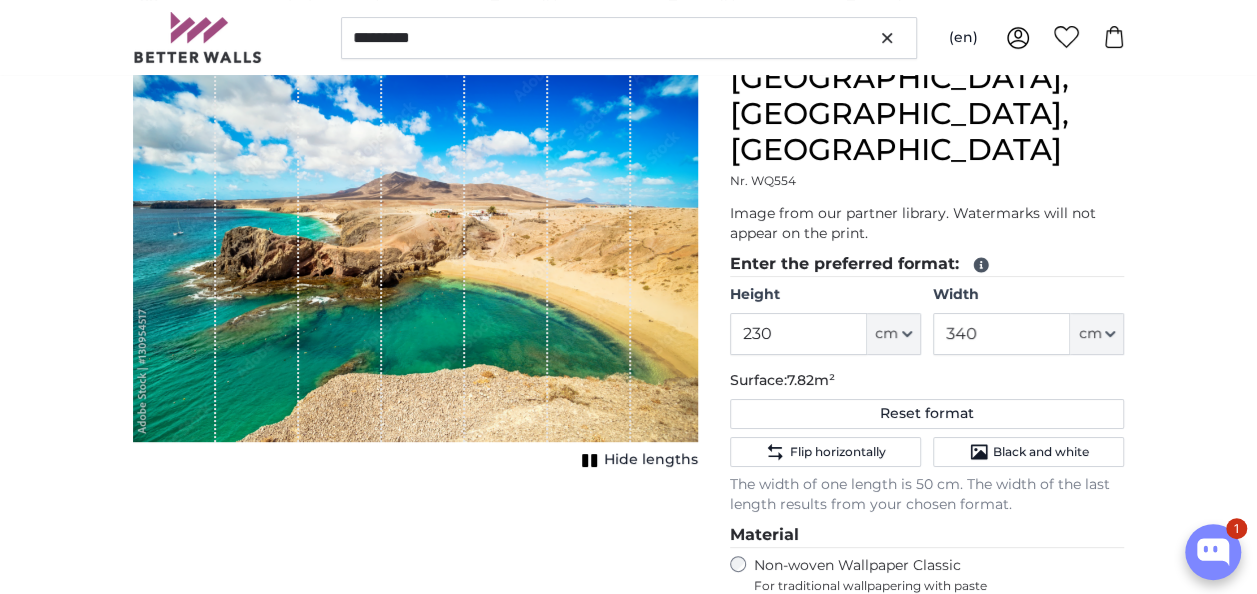 drag, startPoint x: 134, startPoint y: 396, endPoint x: 144, endPoint y: 398, distance: 10.198039 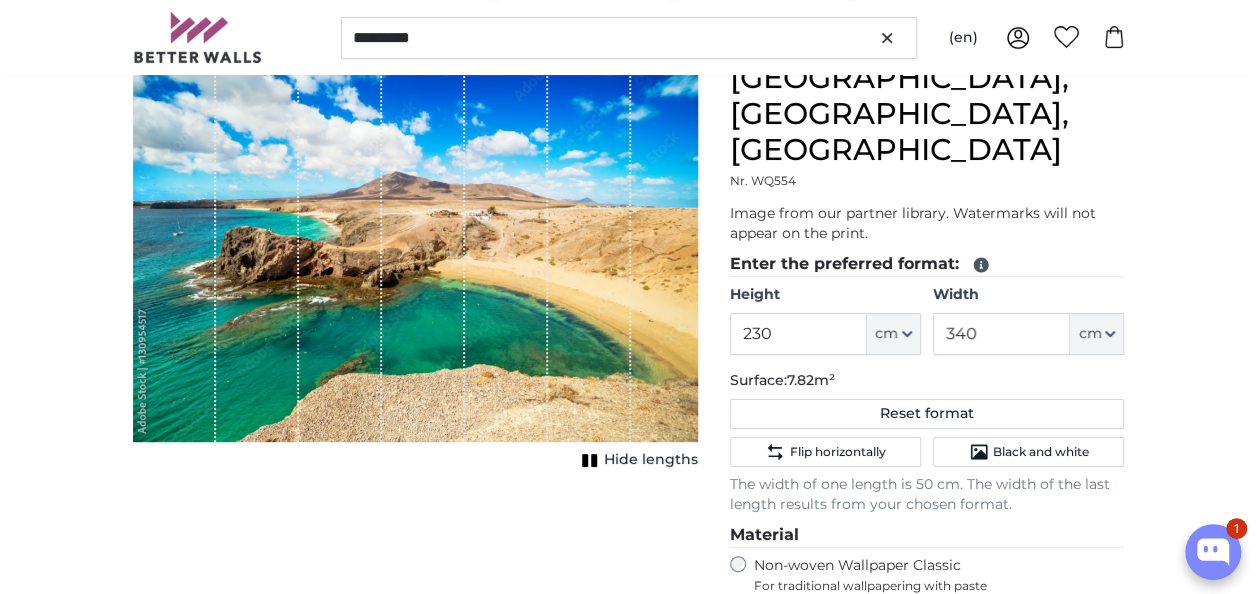 click 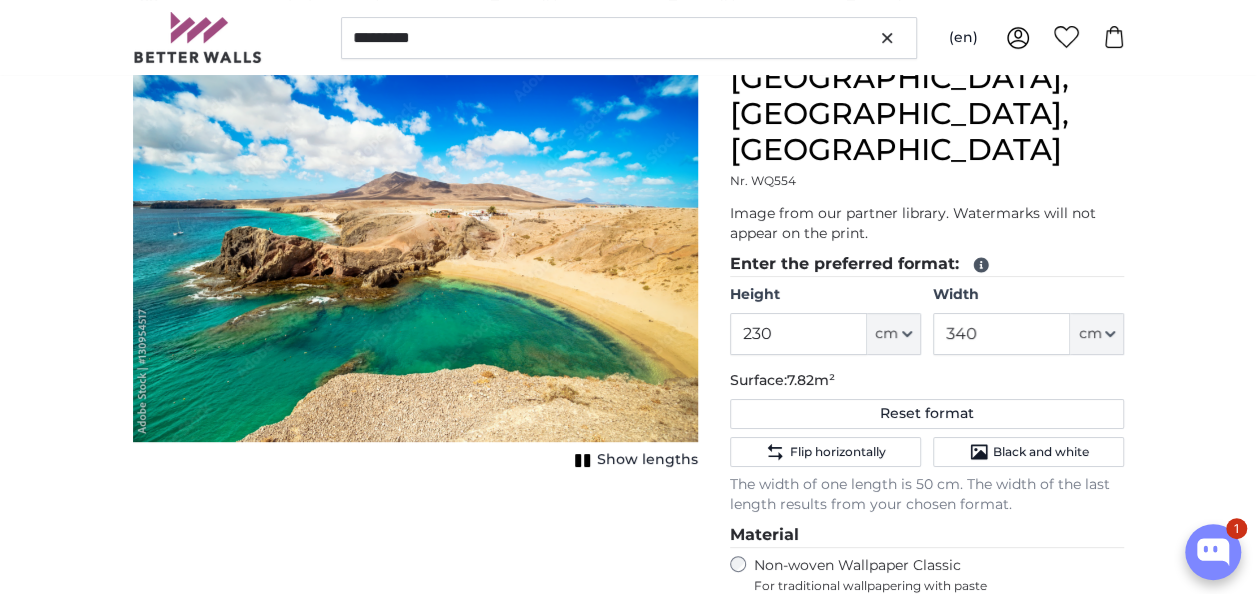 click 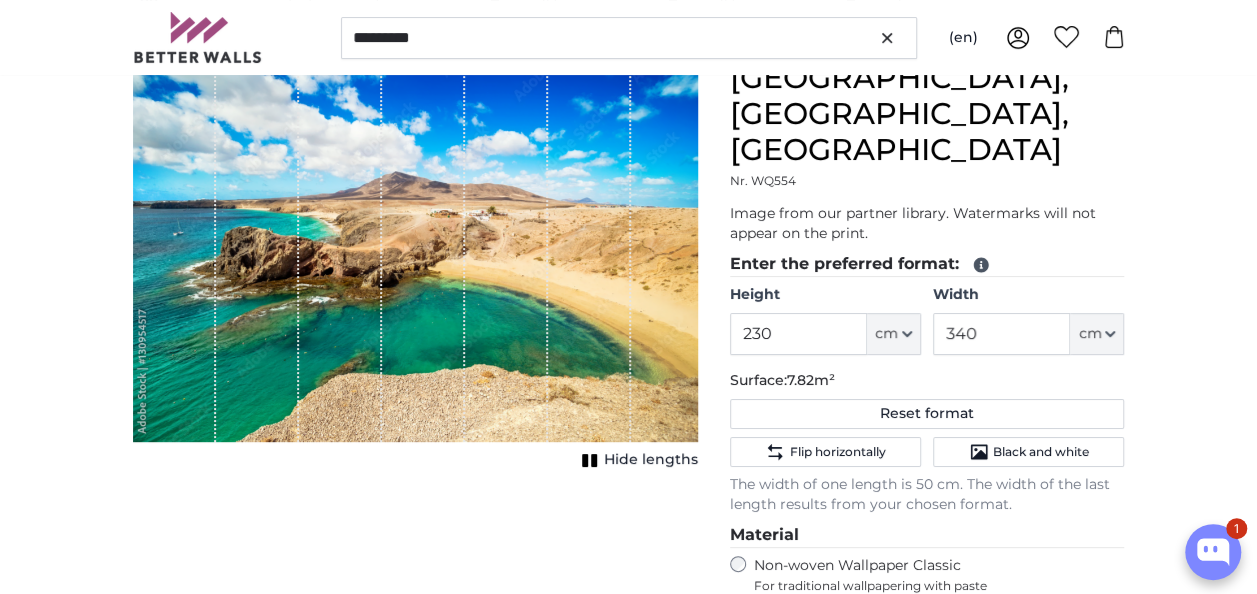 click on "Search
Wall Murals
Photo Wallpapers" at bounding box center (628, 2294) 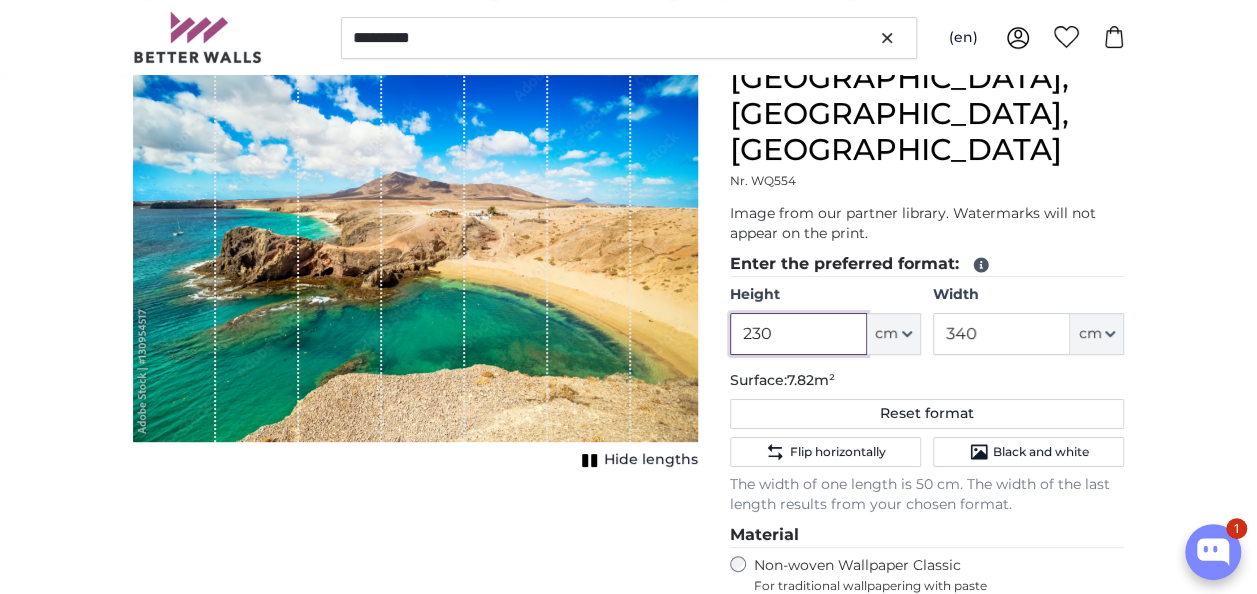 click on "230" at bounding box center [798, 334] 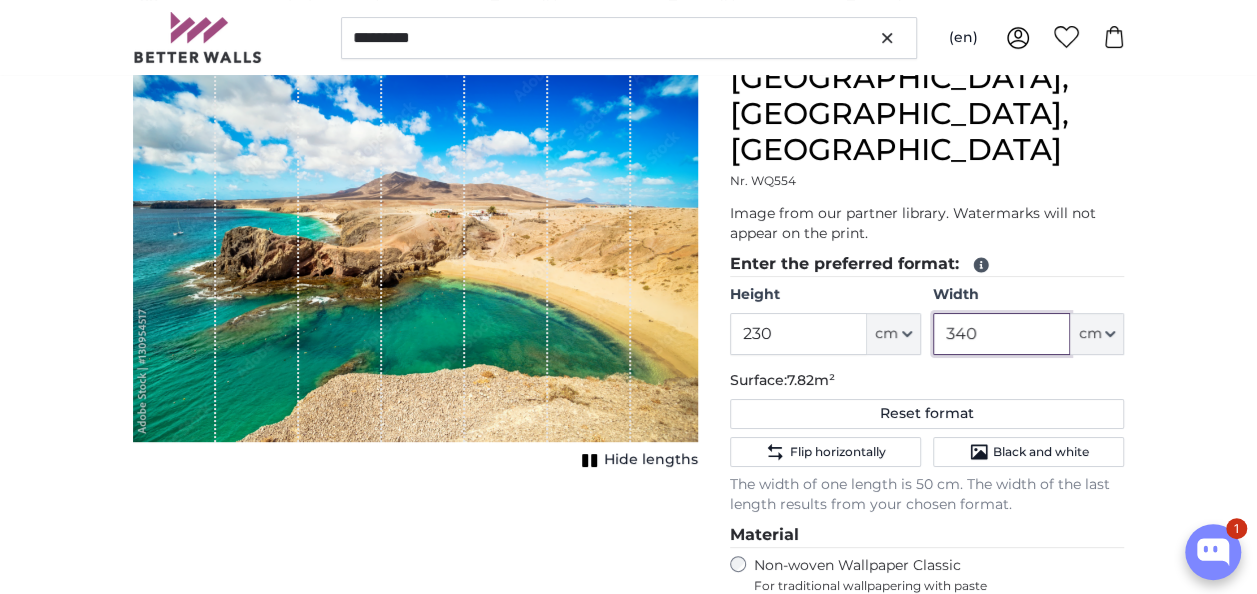 click on "340" at bounding box center [1001, 334] 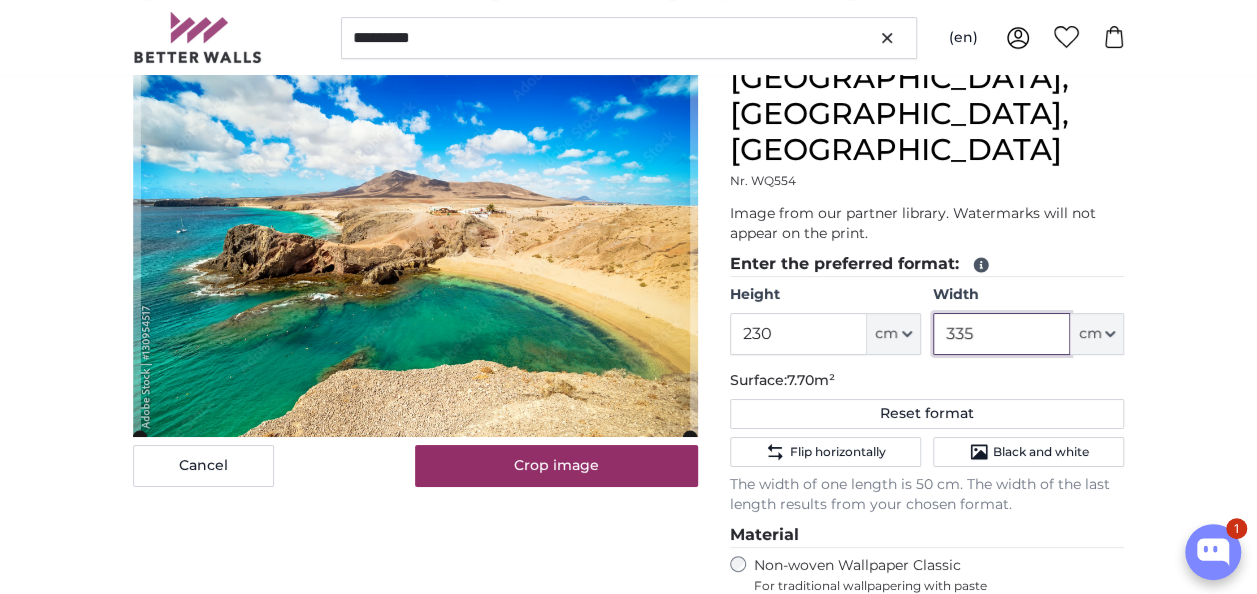 click on "335" at bounding box center [1001, 334] 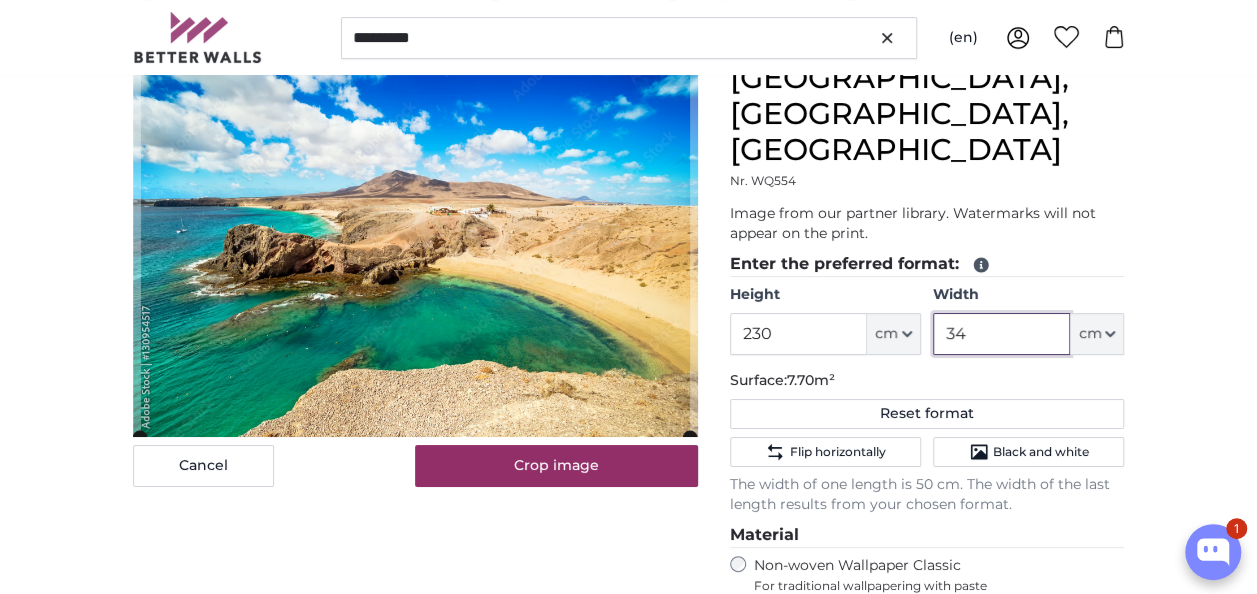 type on "340" 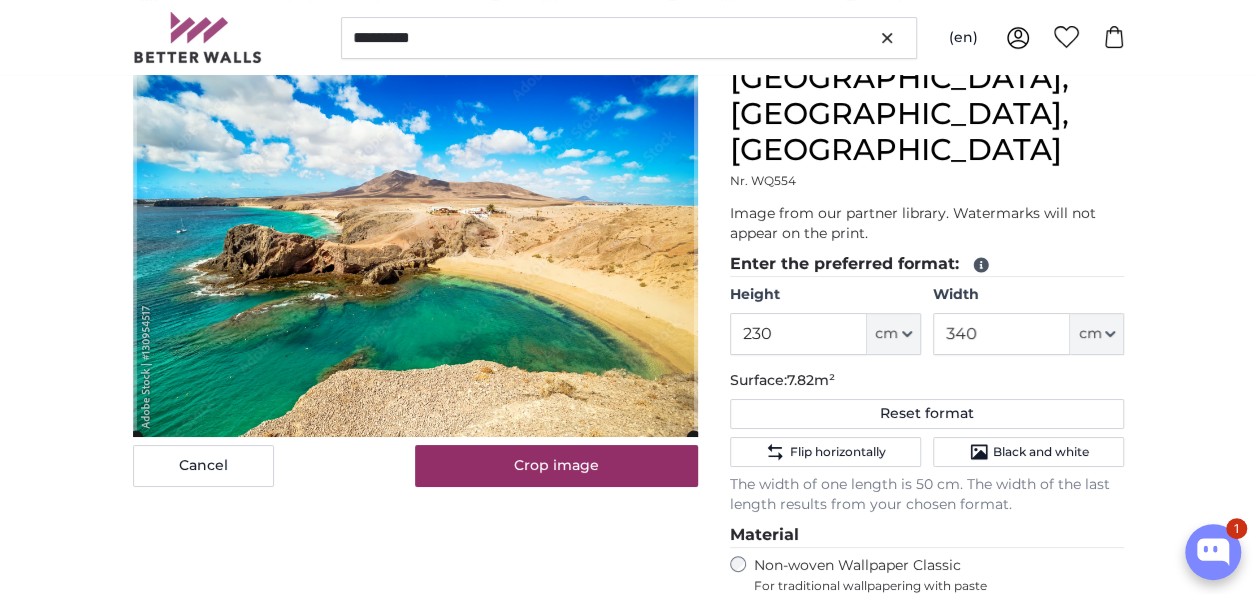 click on "Search
Wall Murals
Photo Wallpapers" at bounding box center [628, 2294] 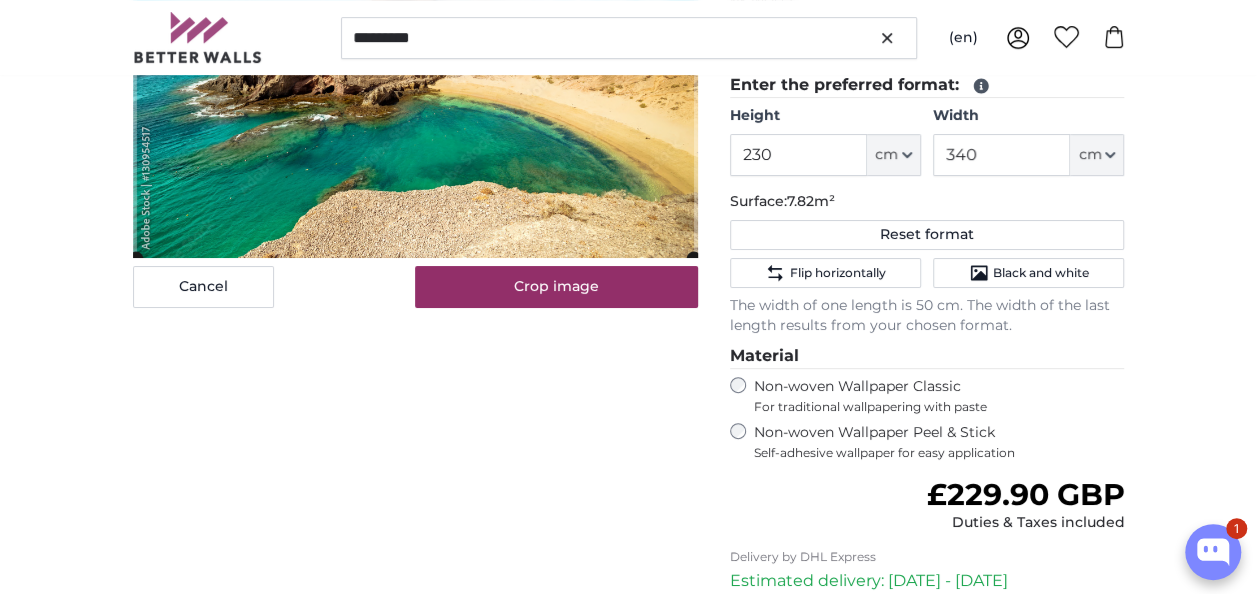 scroll, scrollTop: 400, scrollLeft: 0, axis: vertical 